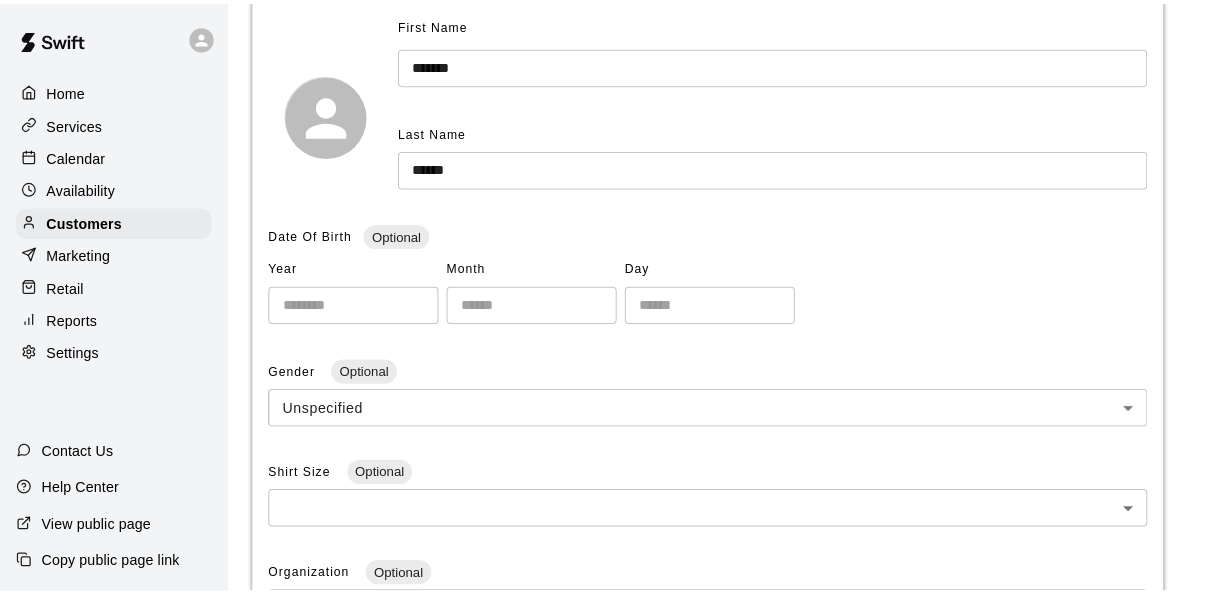 scroll, scrollTop: 0, scrollLeft: 0, axis: both 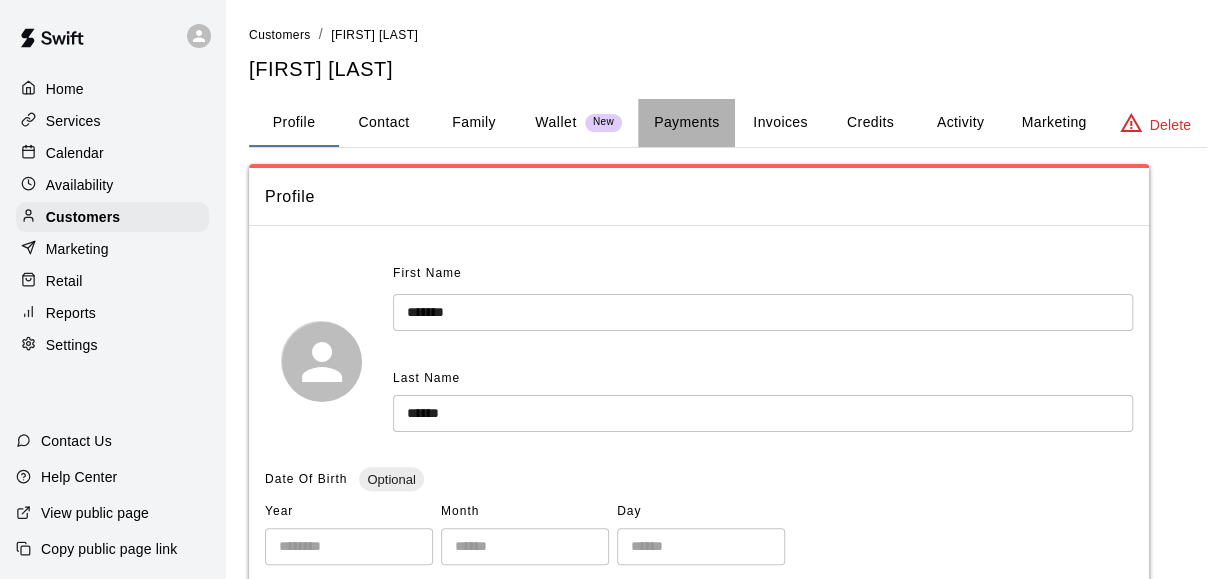 click on "Payments" at bounding box center (686, 123) 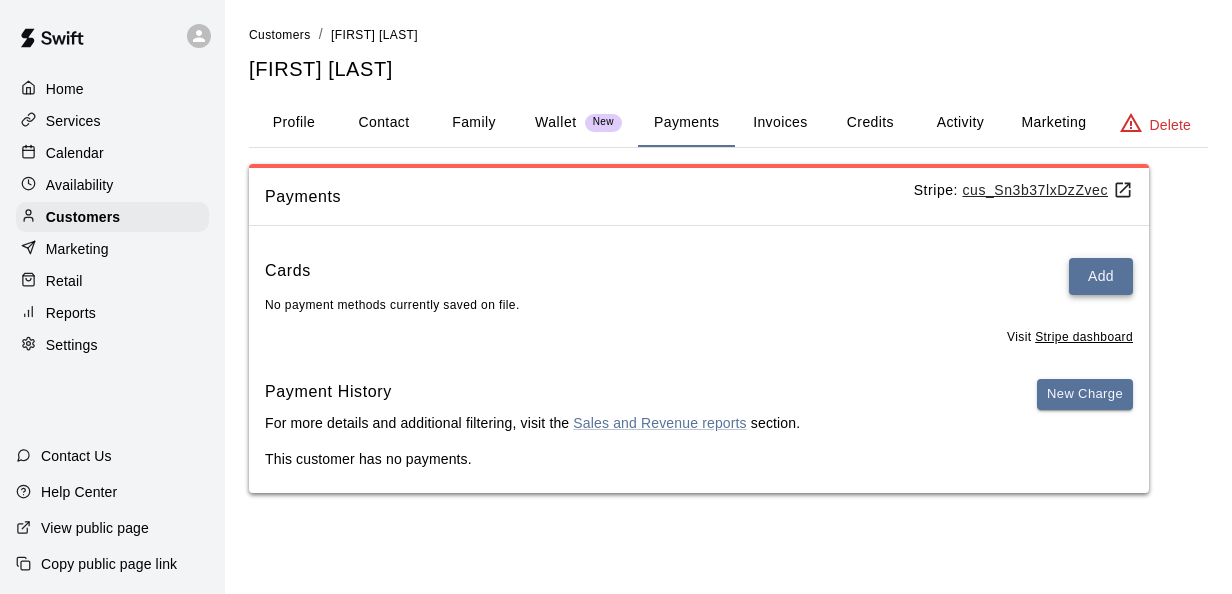 click on "Add" at bounding box center (1101, 276) 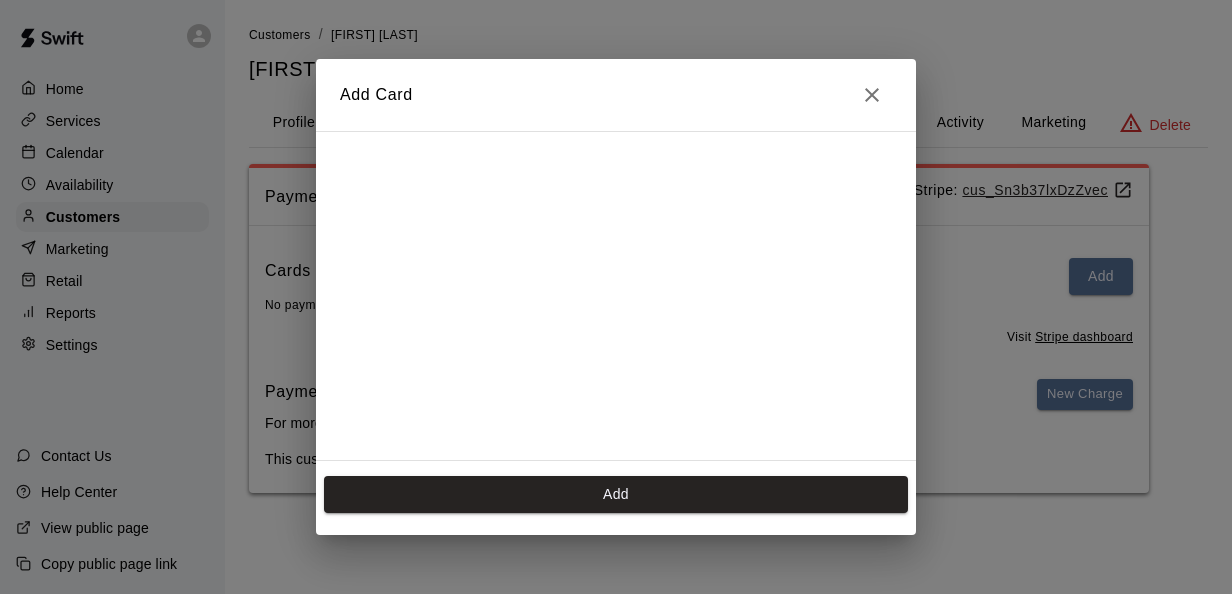 scroll, scrollTop: 277, scrollLeft: 0, axis: vertical 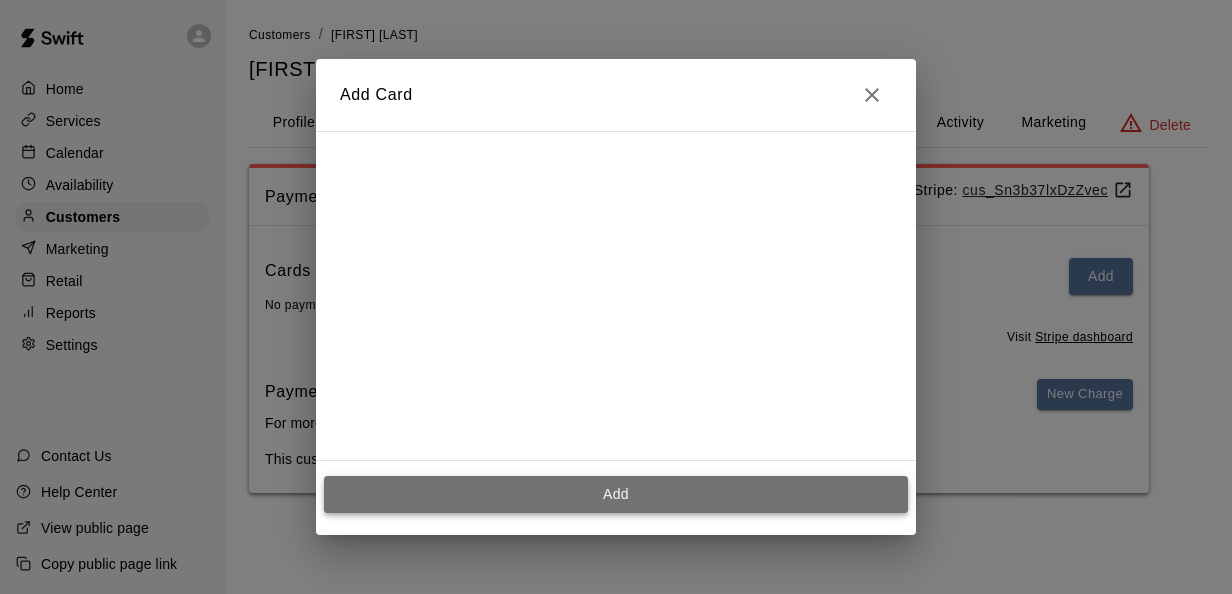click on "Add" at bounding box center (616, 494) 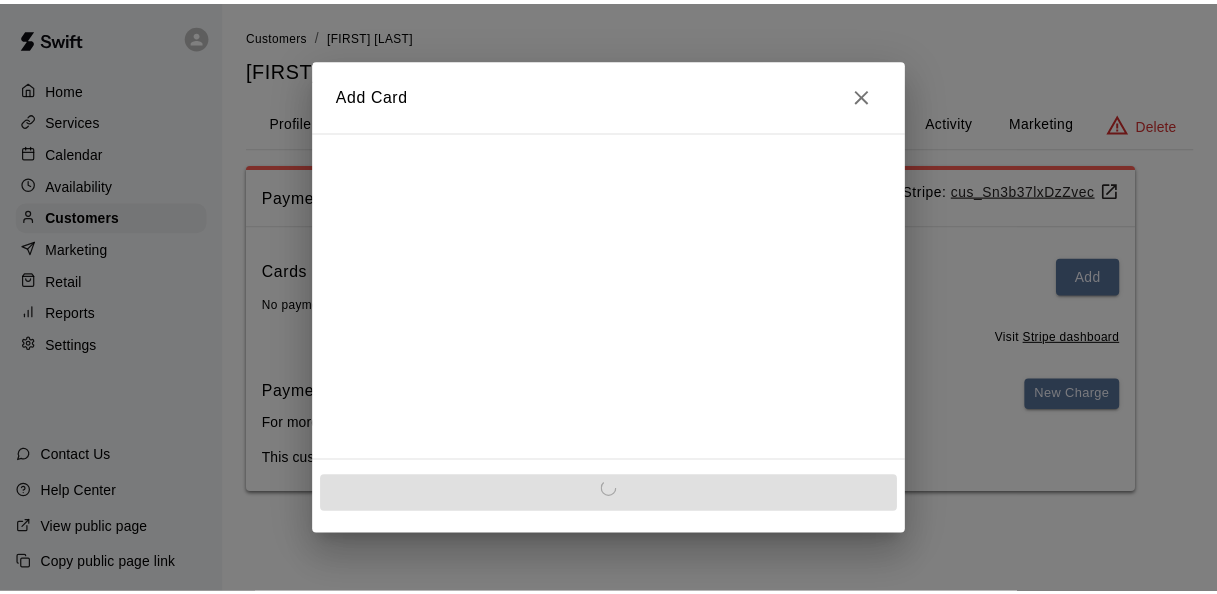 scroll, scrollTop: 0, scrollLeft: 0, axis: both 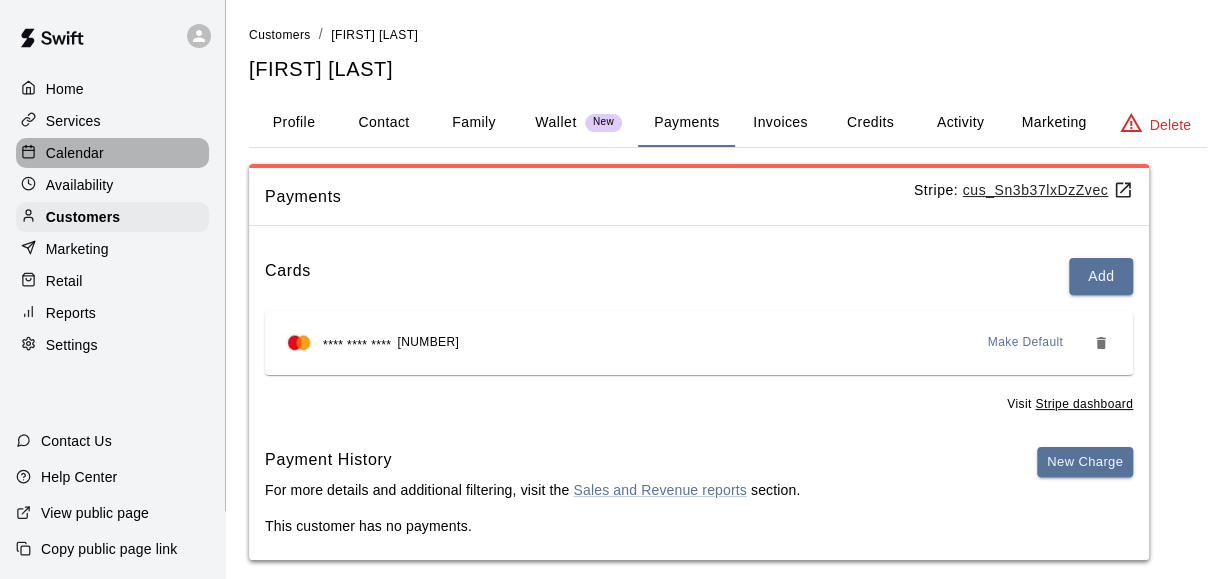 click on "Calendar" at bounding box center [75, 153] 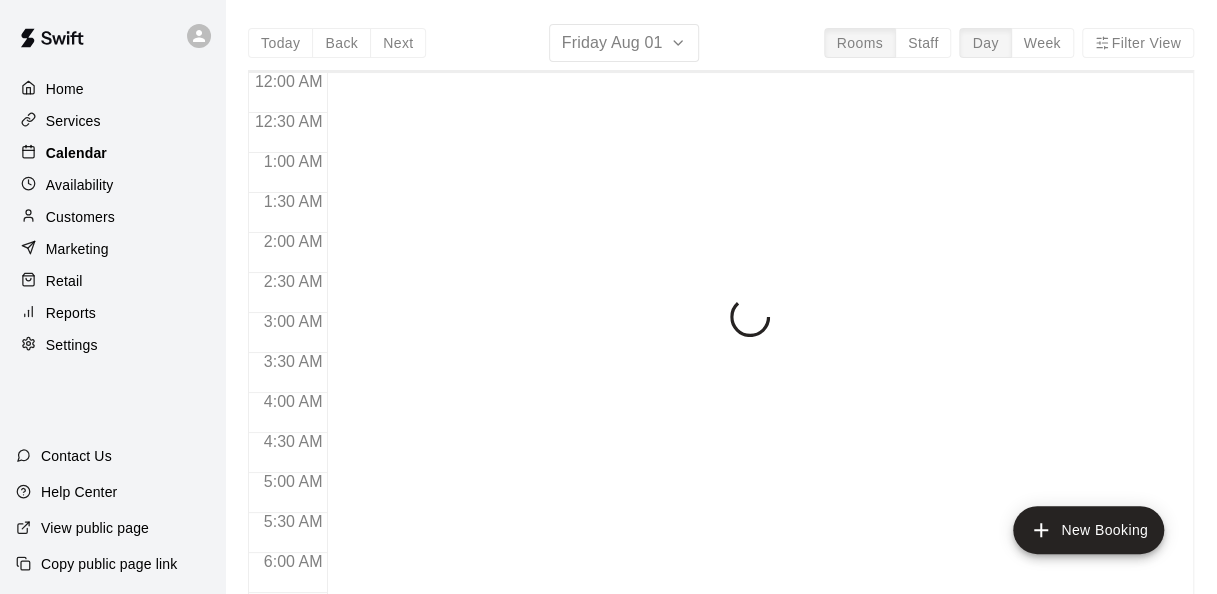 scroll, scrollTop: 1376, scrollLeft: 0, axis: vertical 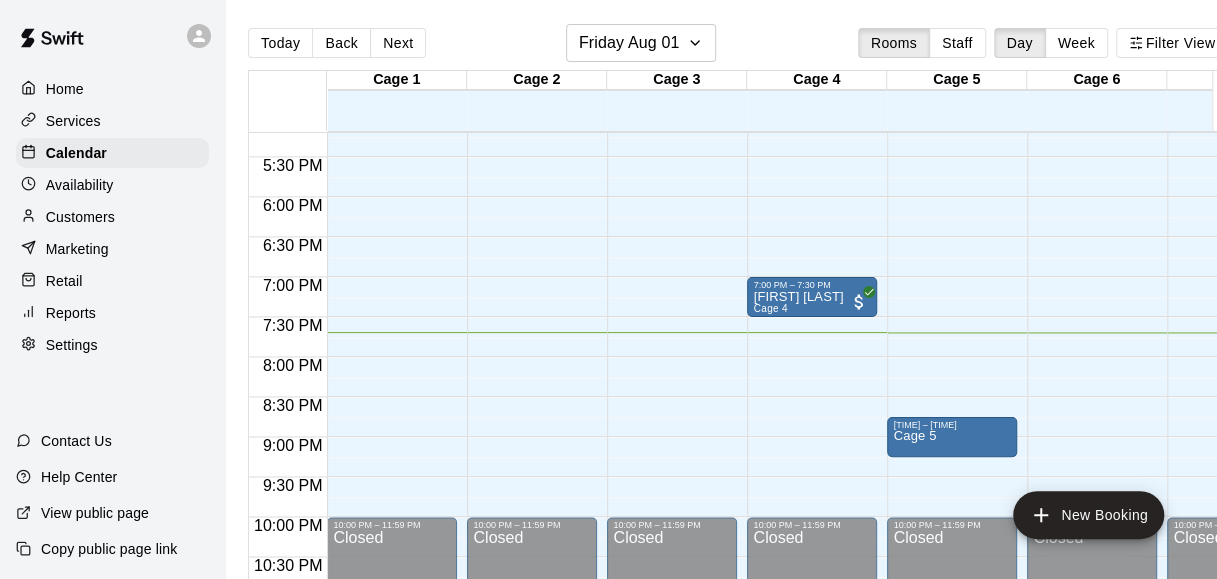 click on "Availability" at bounding box center (112, 185) 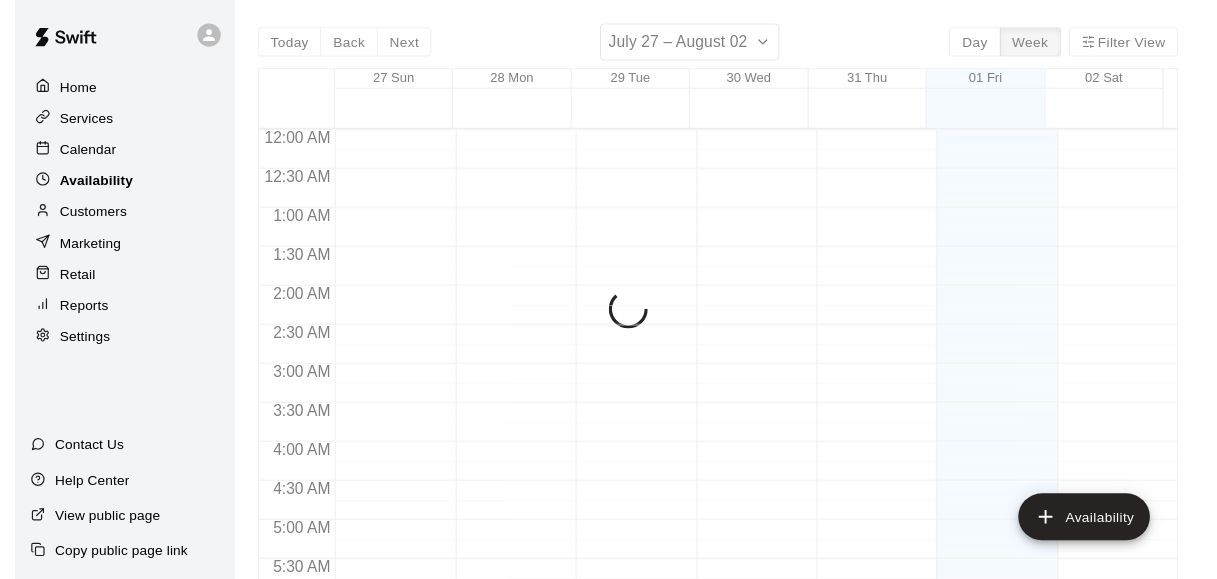 scroll, scrollTop: 1436, scrollLeft: 0, axis: vertical 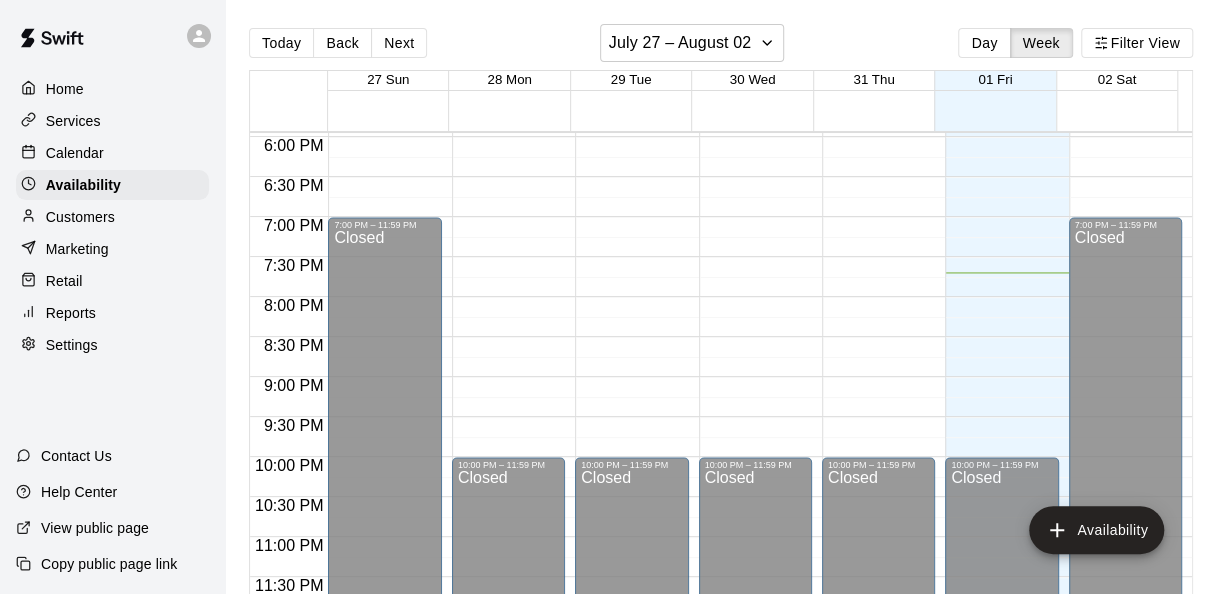 click on "Customers" at bounding box center [80, 217] 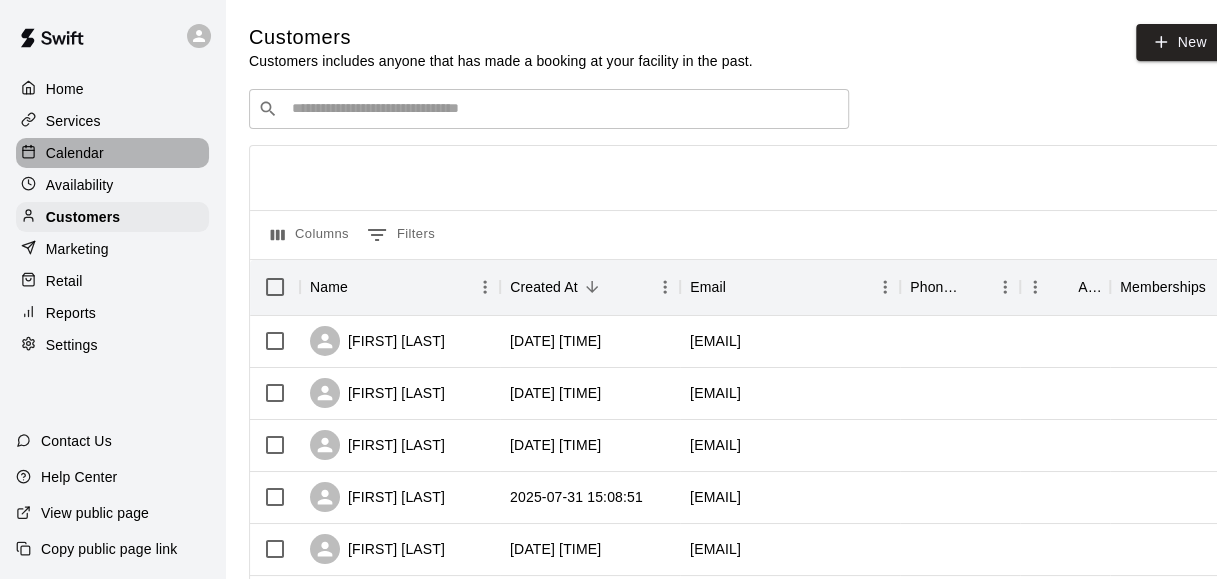 click on "Calendar" at bounding box center [112, 153] 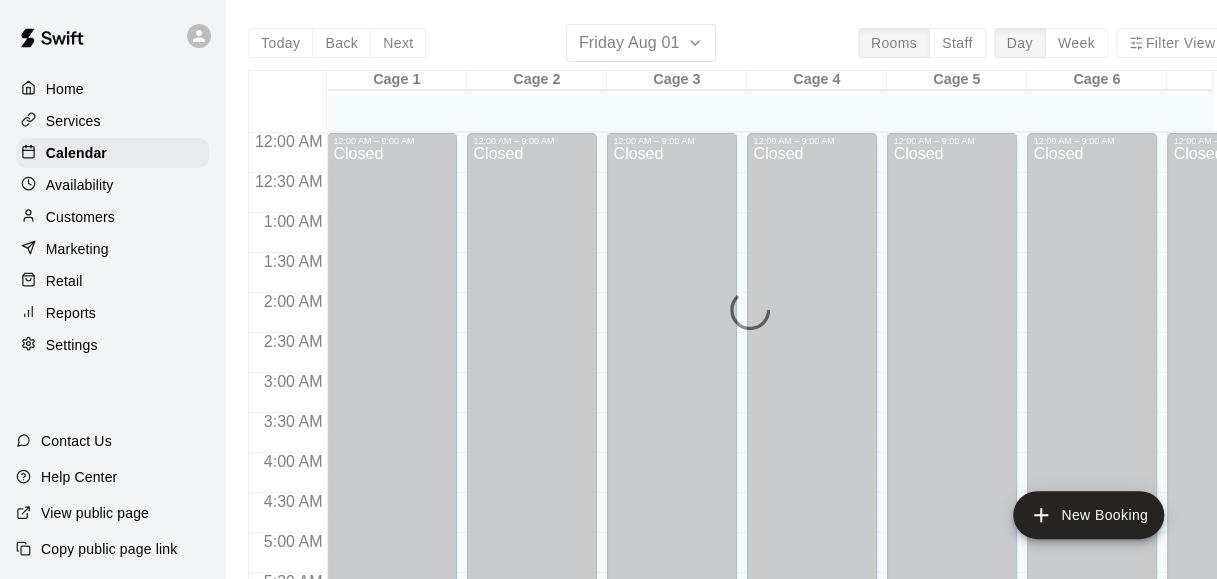 scroll, scrollTop: 1376, scrollLeft: 0, axis: vertical 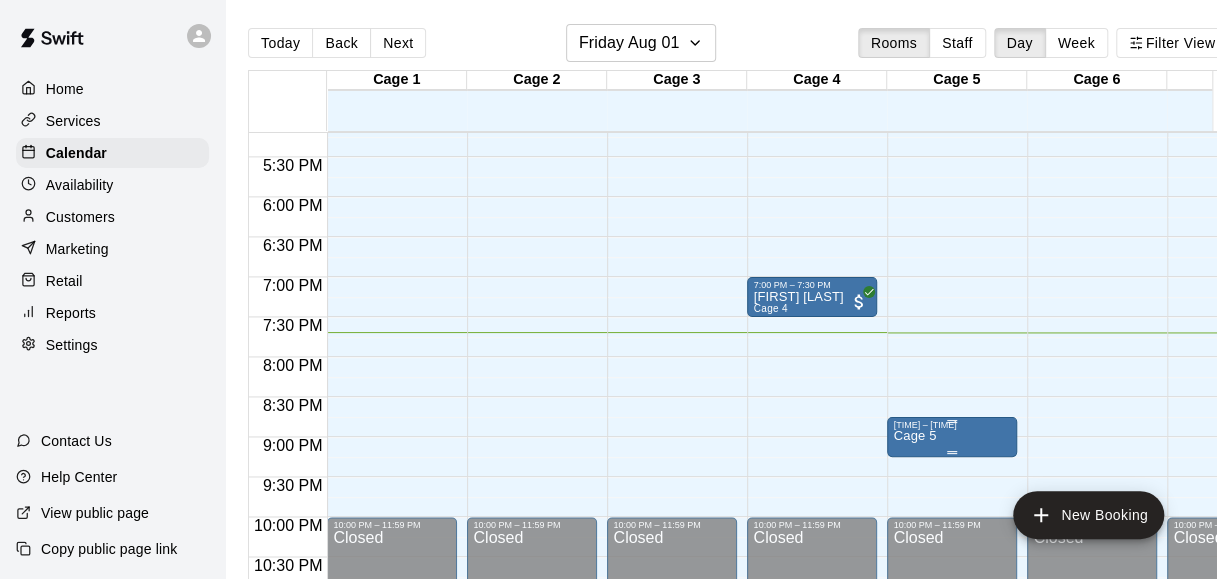 click on "Cage 5" at bounding box center (952, 719) 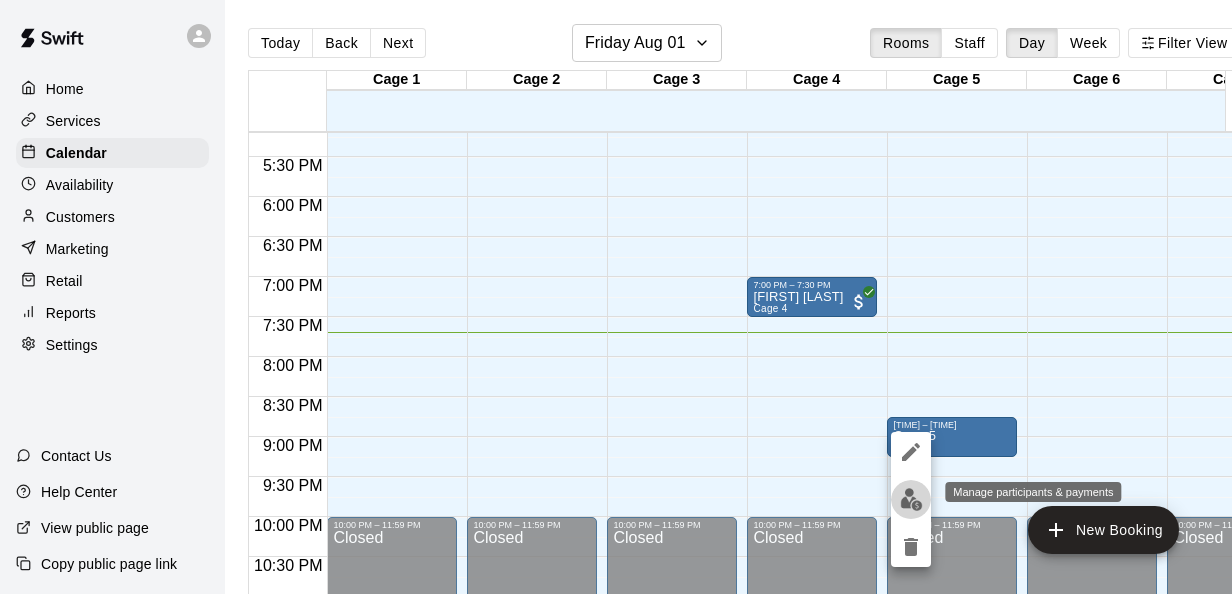 click at bounding box center [911, 499] 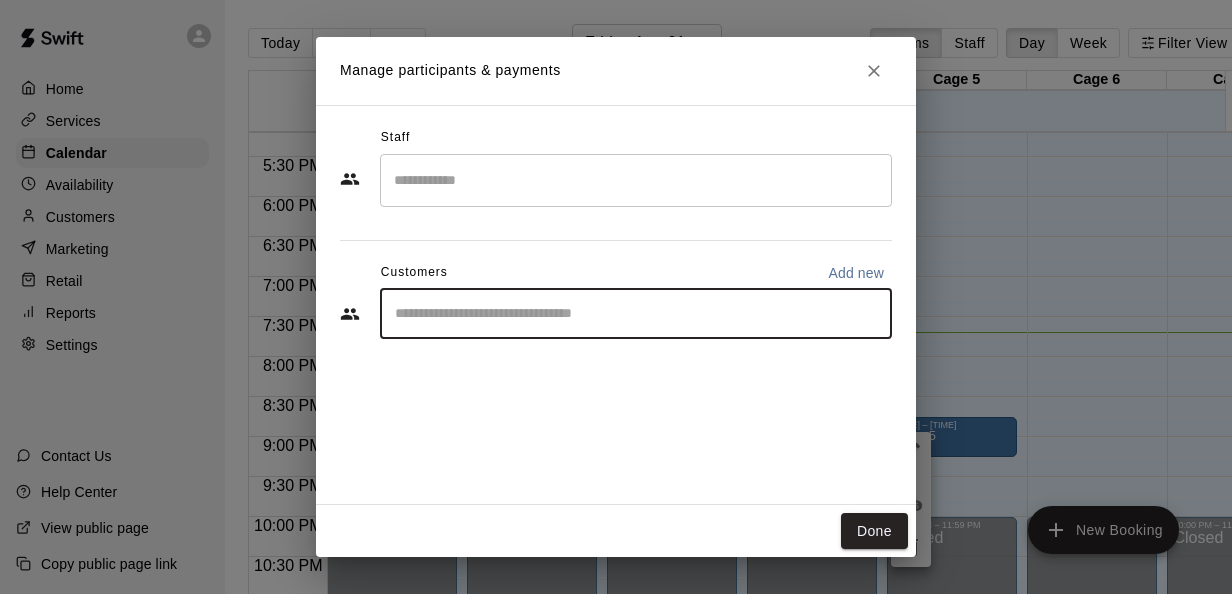 click at bounding box center (636, 314) 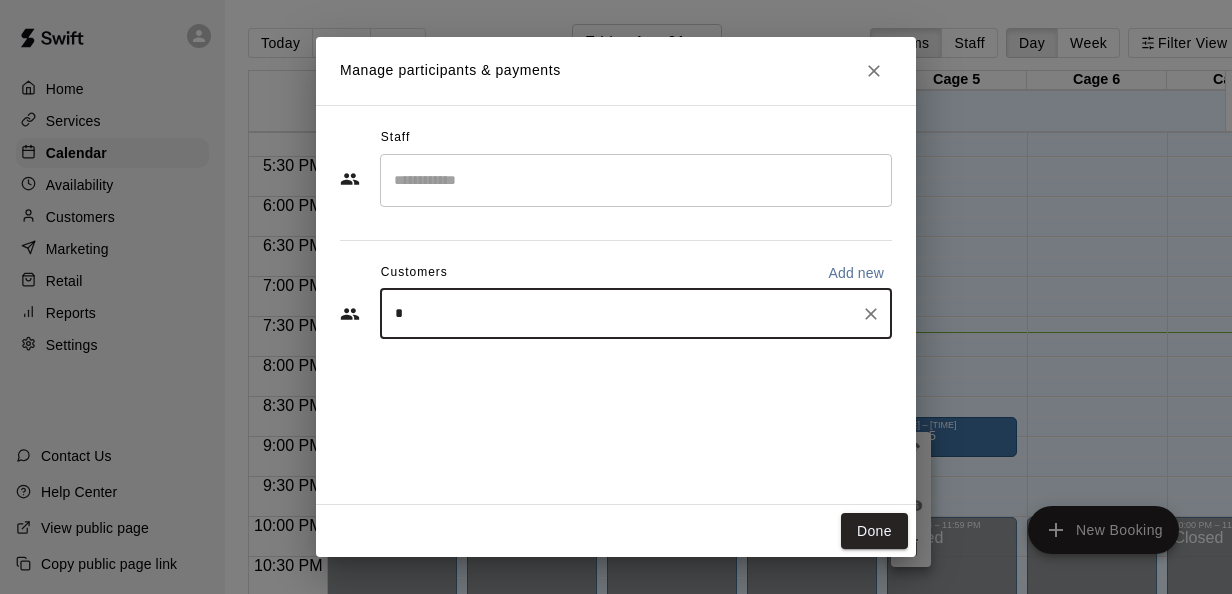 type on "**" 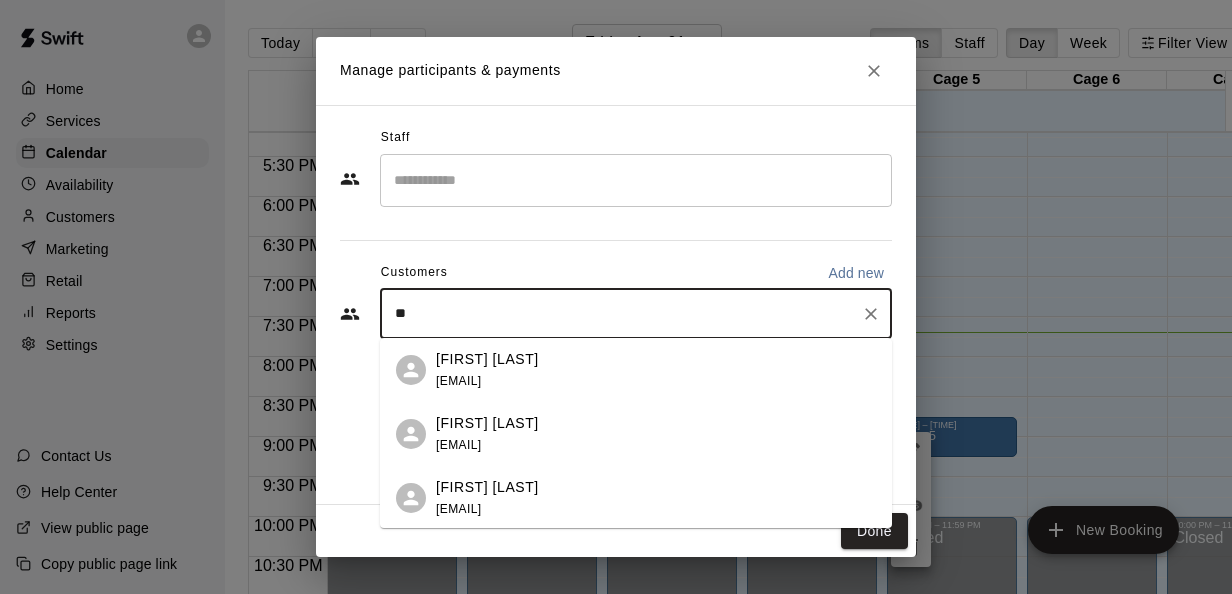 click on "[FIRST] [LAST] [EMAIL]" at bounding box center [487, 370] 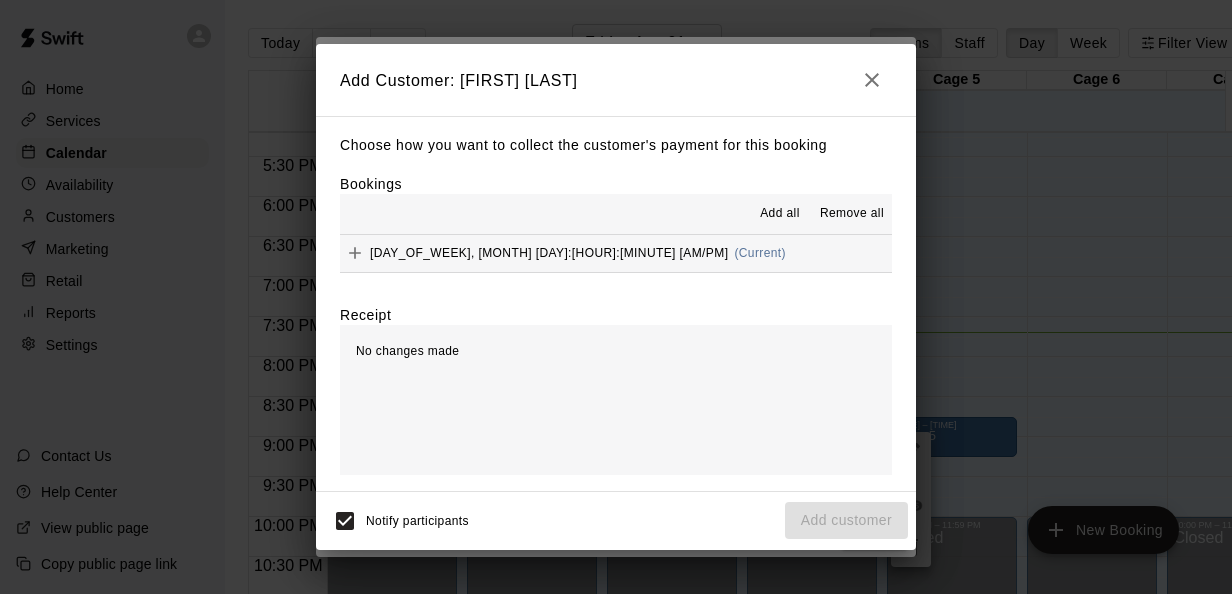 click on "(Current)" at bounding box center [760, 253] 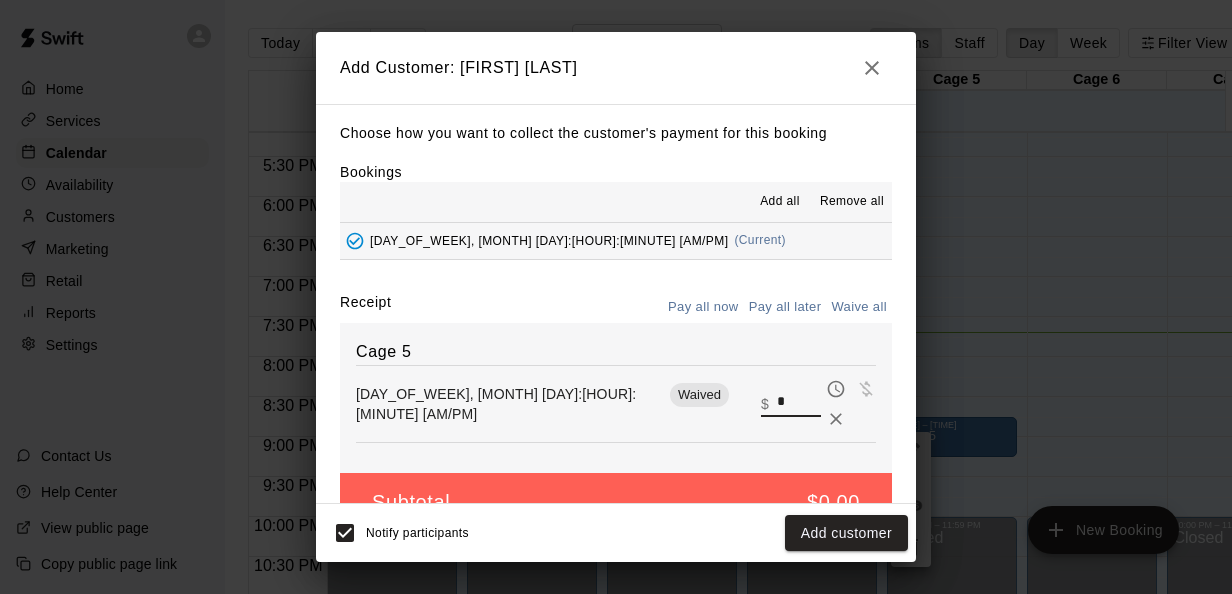 click on "*" at bounding box center (799, 403) 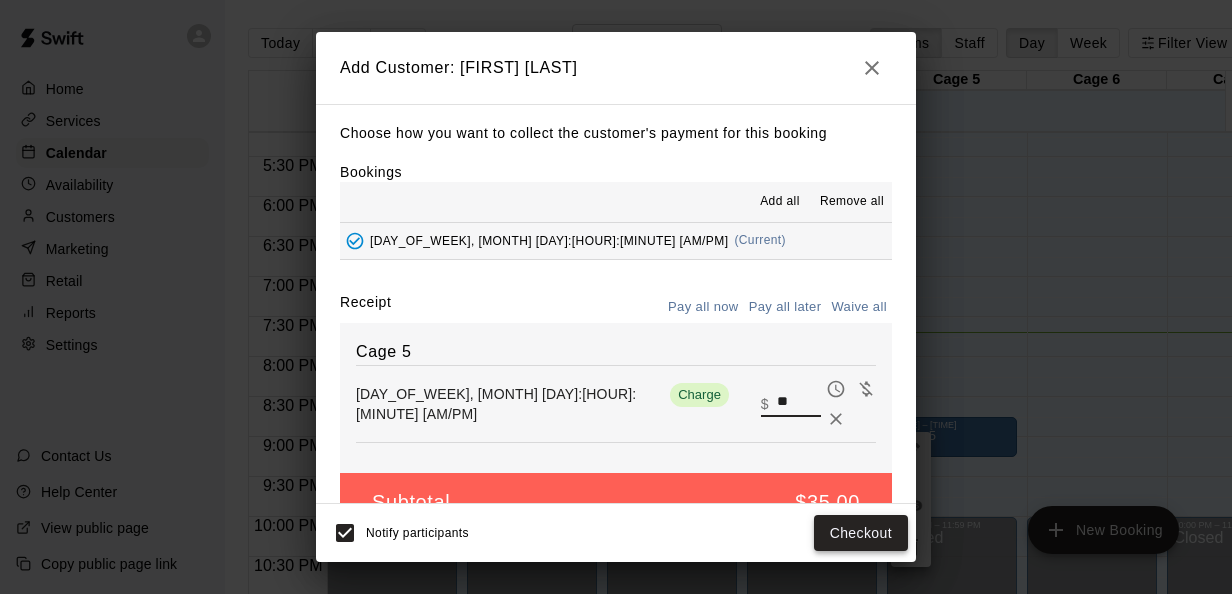 type on "**" 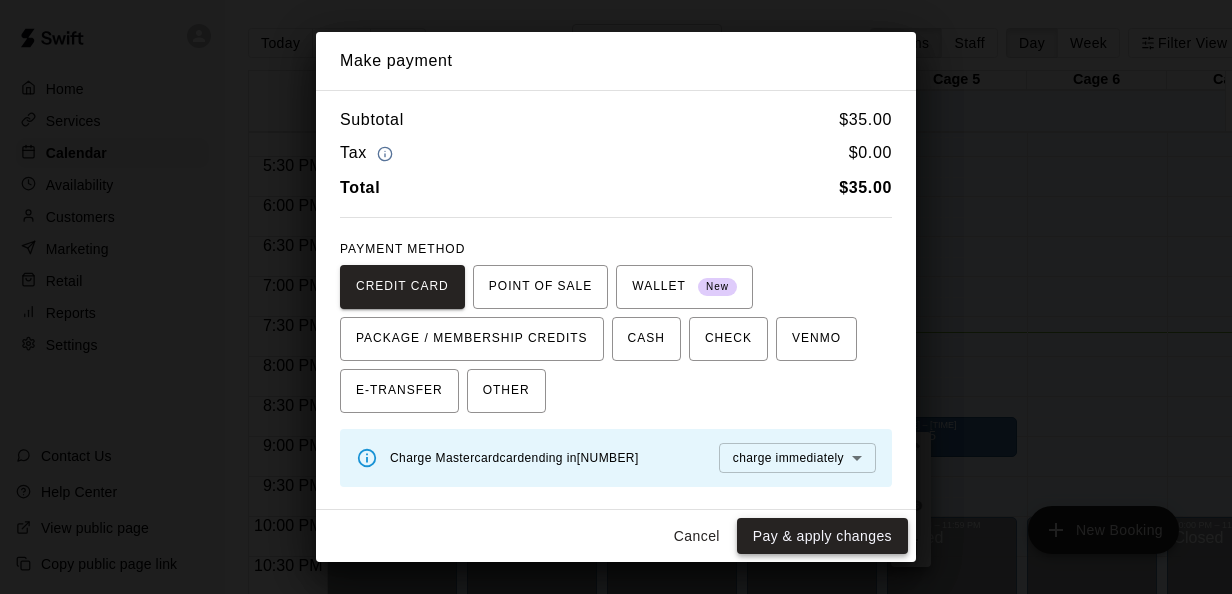 click on "Pay & apply changes" at bounding box center [822, 536] 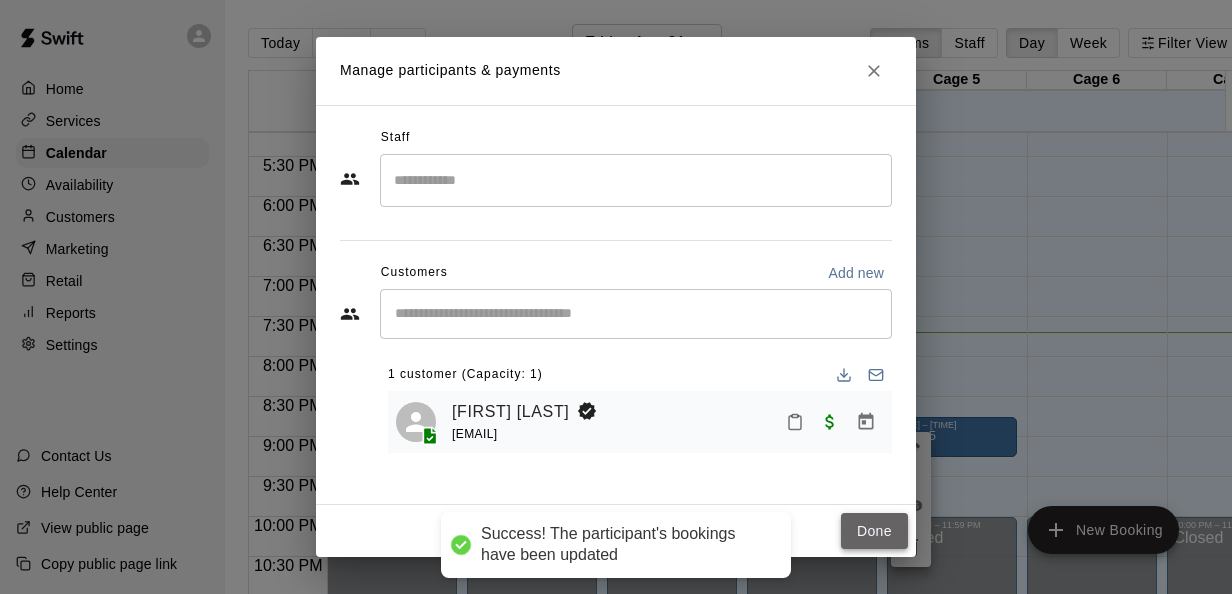 click on "Done" at bounding box center [874, 531] 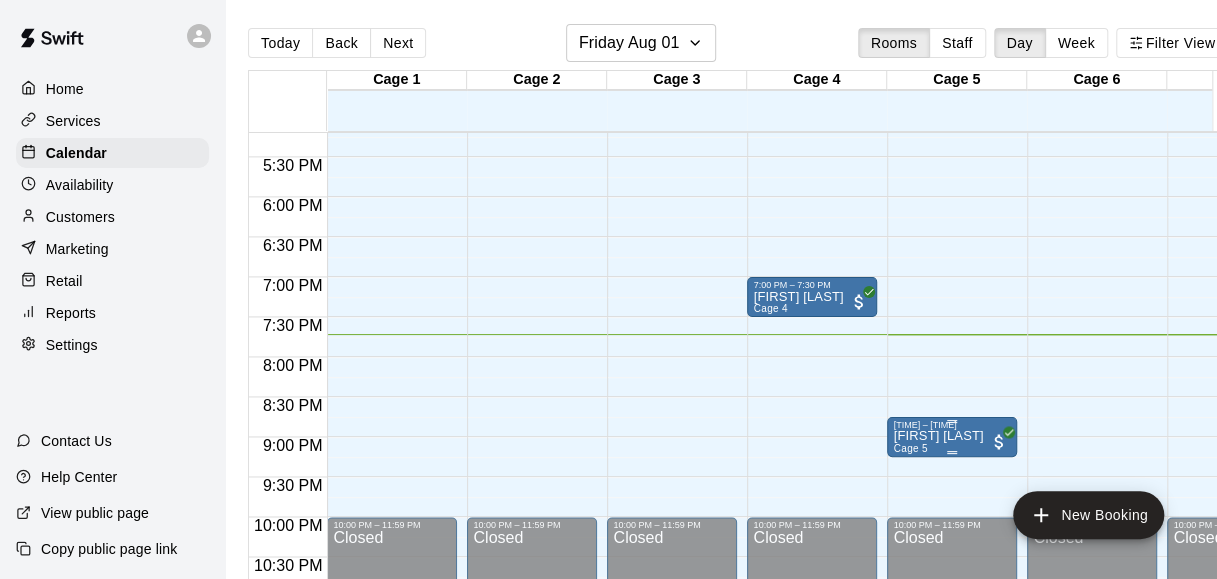 click on "[TIME] – [TIME]" at bounding box center [952, 425] 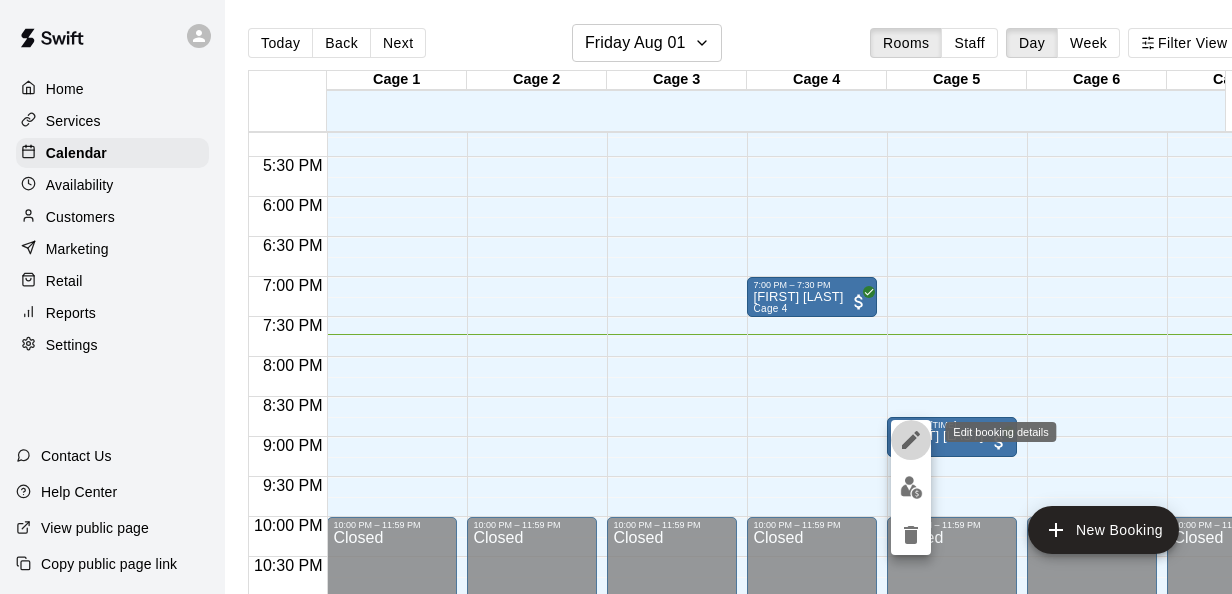 click 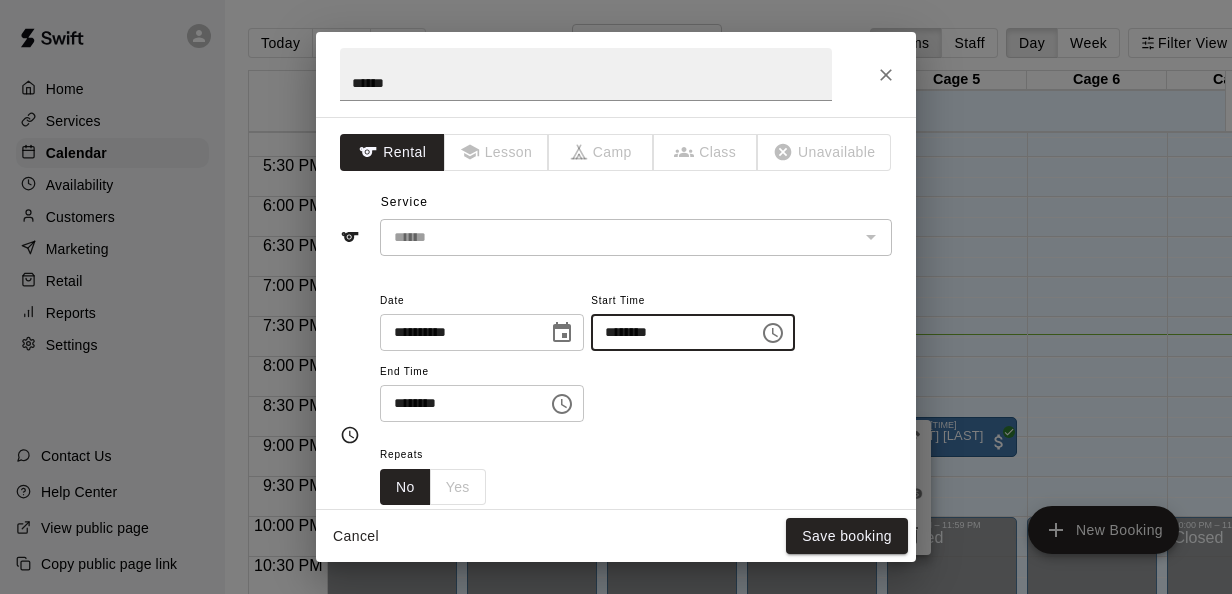 click on "********" at bounding box center [668, 332] 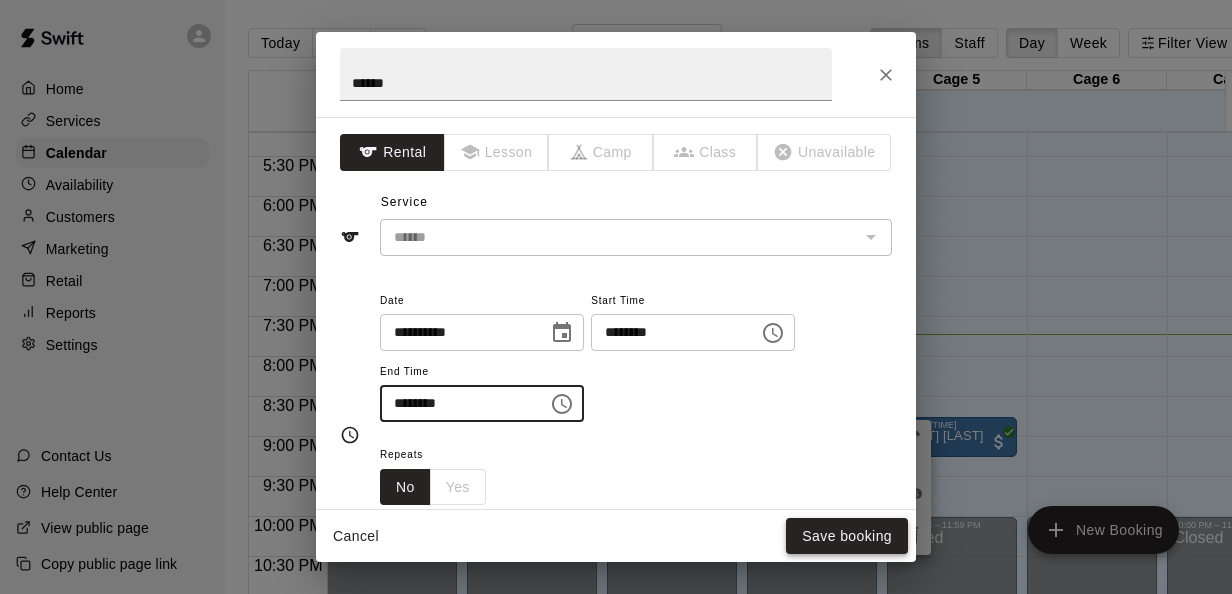type on "********" 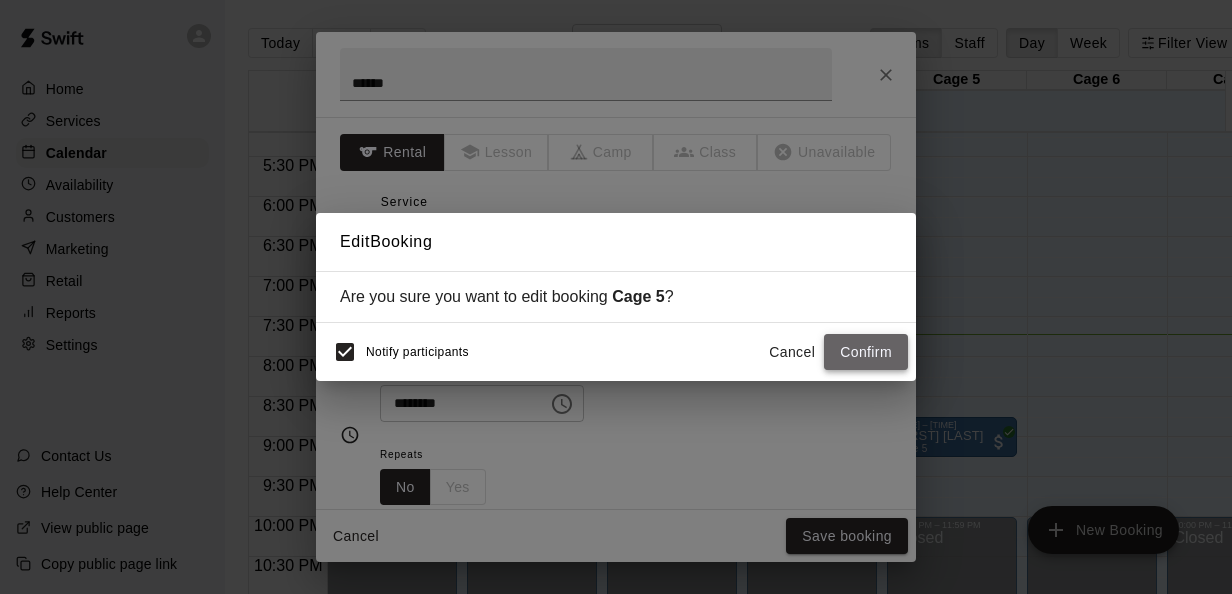 click on "Confirm" at bounding box center [866, 352] 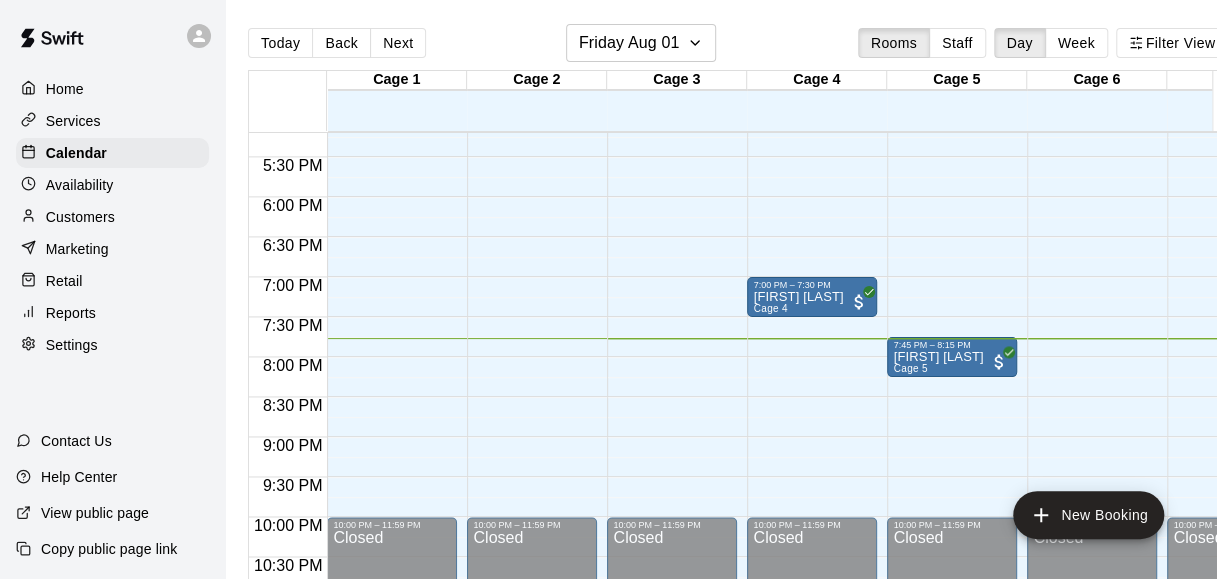 scroll, scrollTop: 1376, scrollLeft: 80, axis: both 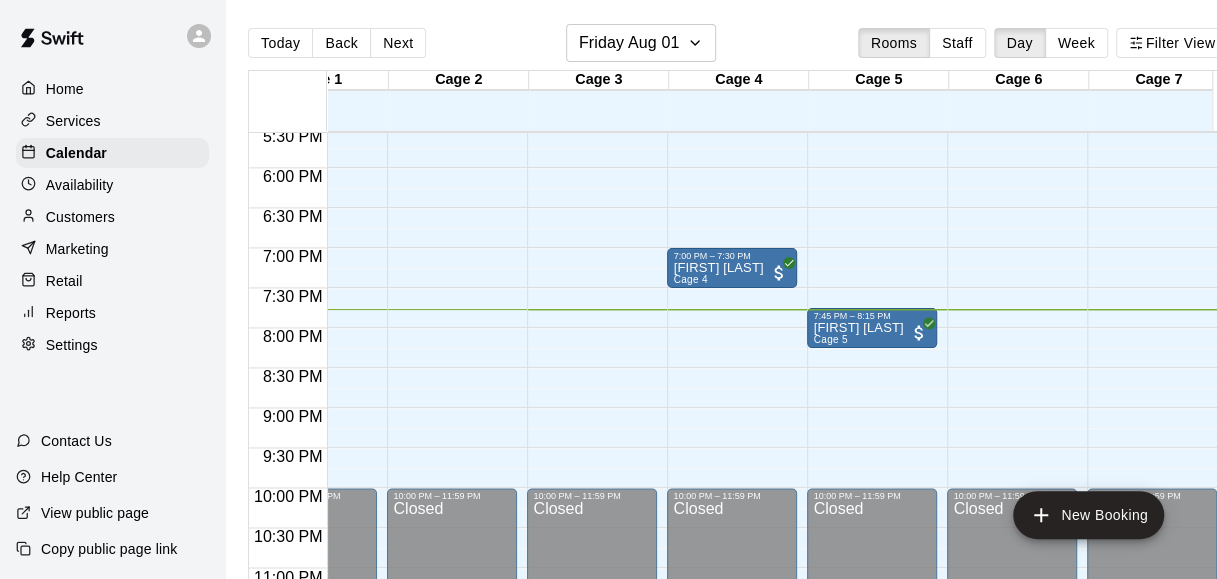 click on "Today Back Next Friday Aug 01 Rooms Staff Day Week Filter View" at bounding box center (738, 47) 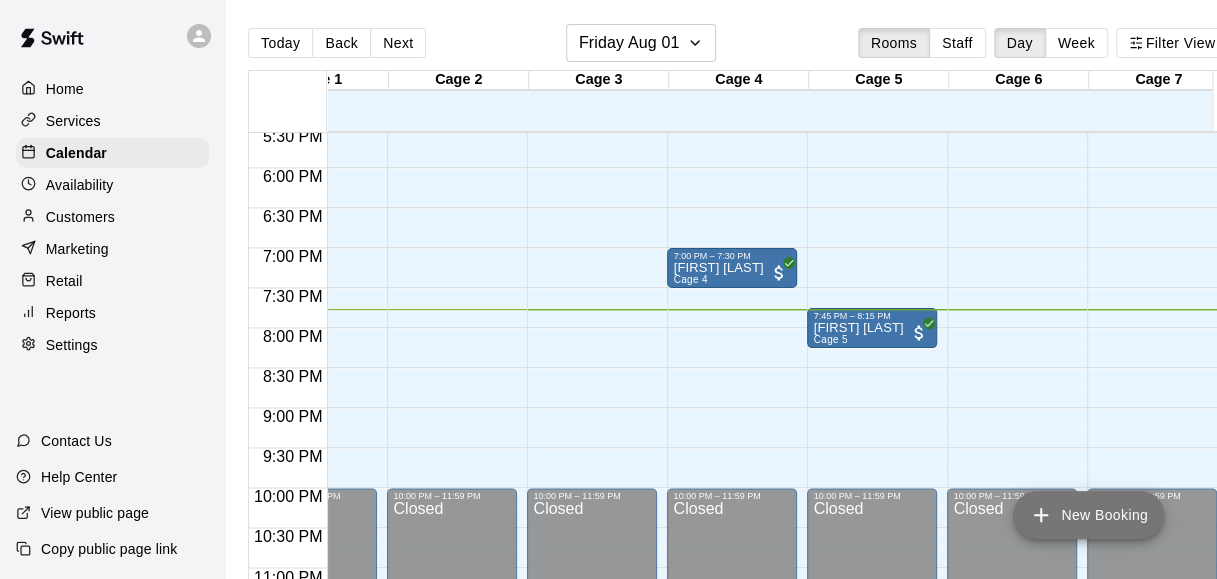 click on "New Booking" at bounding box center (1088, 515) 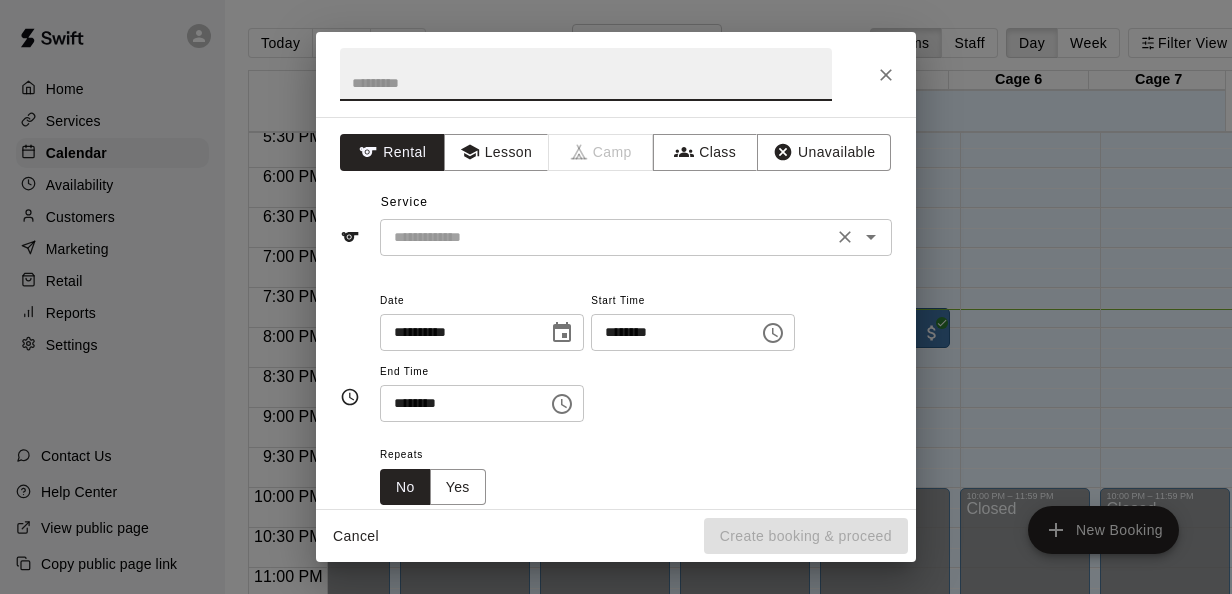 click at bounding box center [606, 237] 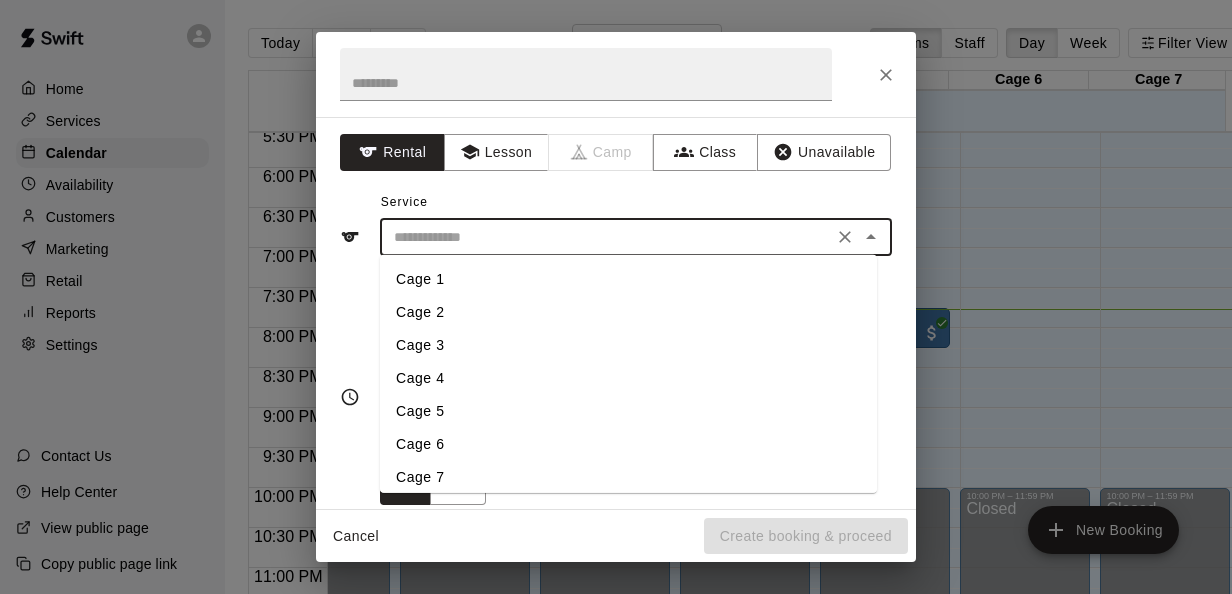 click on "Cage 6" at bounding box center (628, 444) 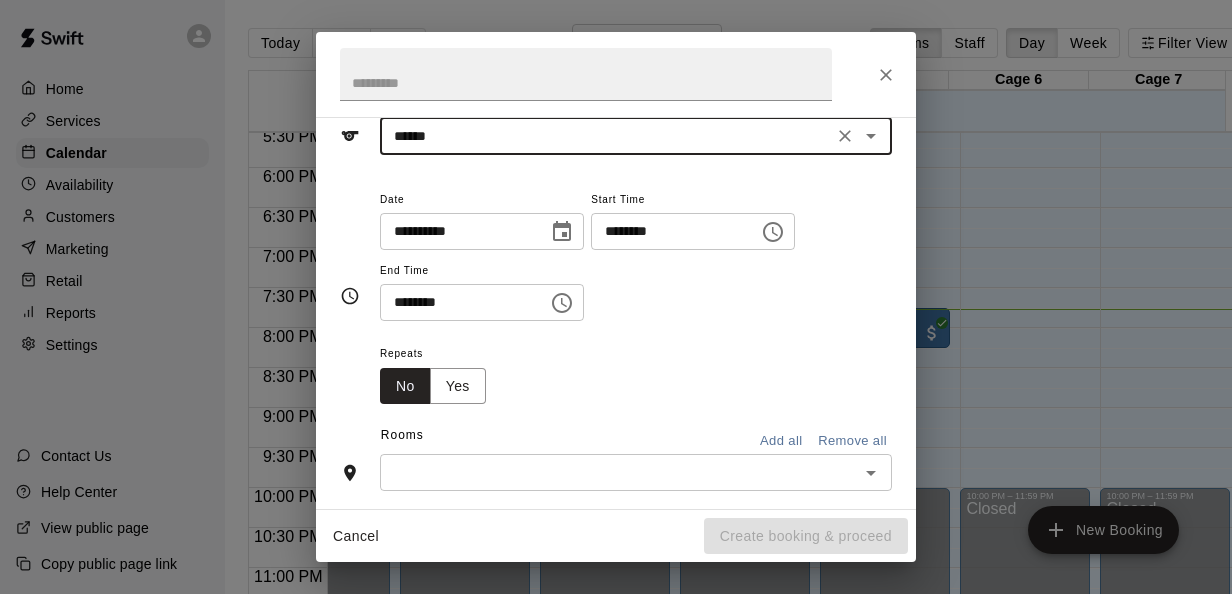 scroll, scrollTop: 179, scrollLeft: 0, axis: vertical 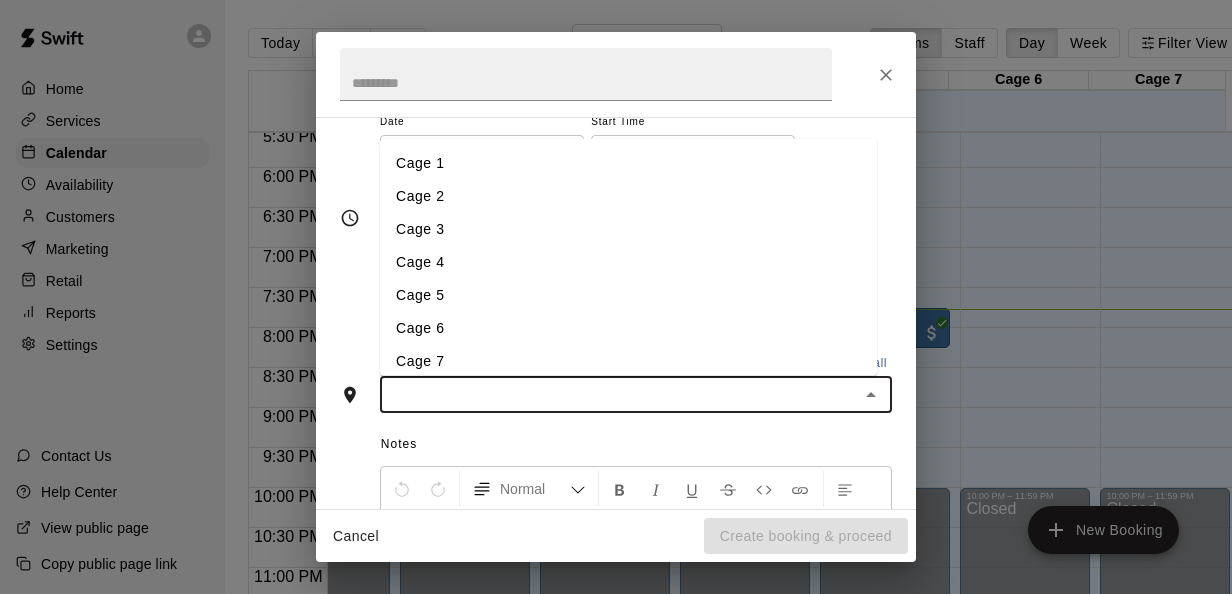 click at bounding box center (619, 394) 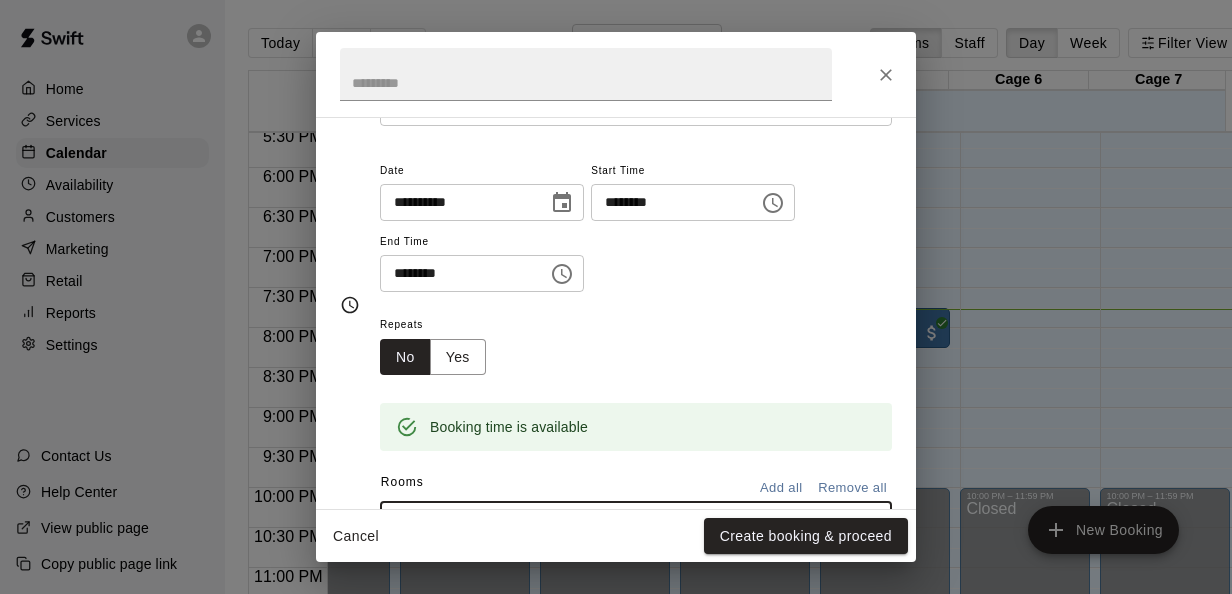 scroll, scrollTop: 128, scrollLeft: 0, axis: vertical 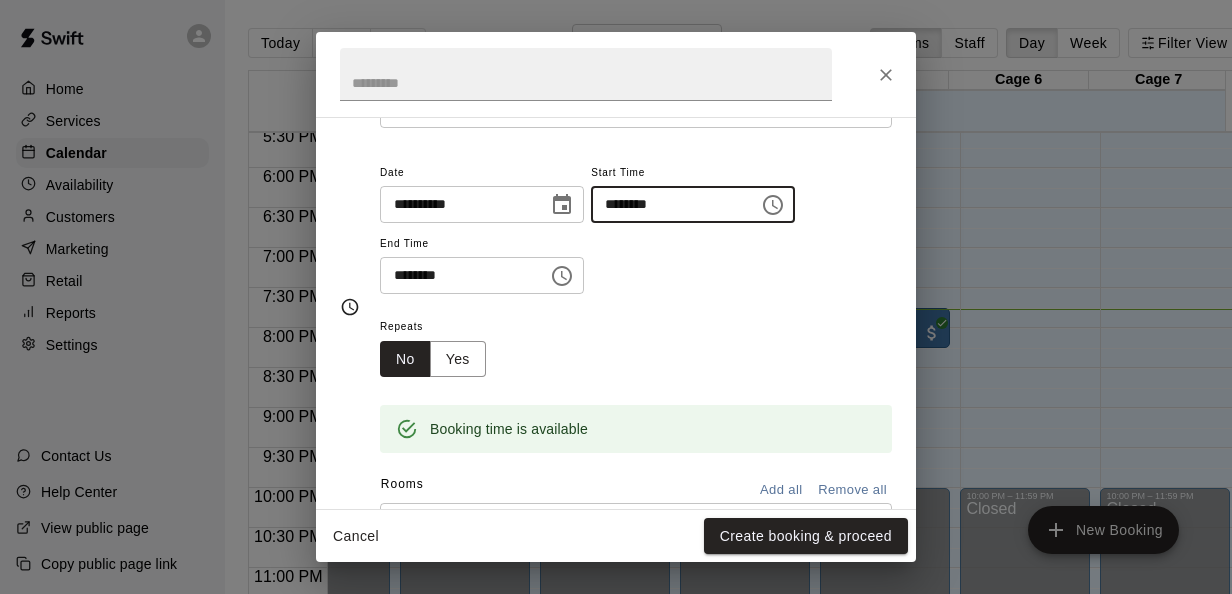 click on "********" at bounding box center (668, 204) 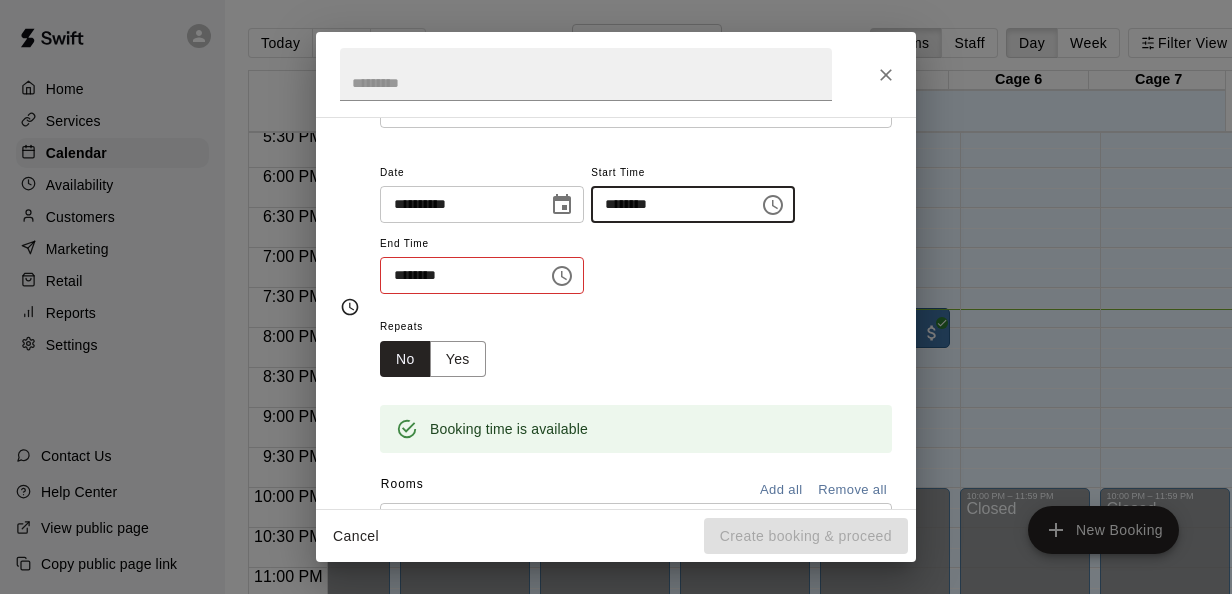 type on "********" 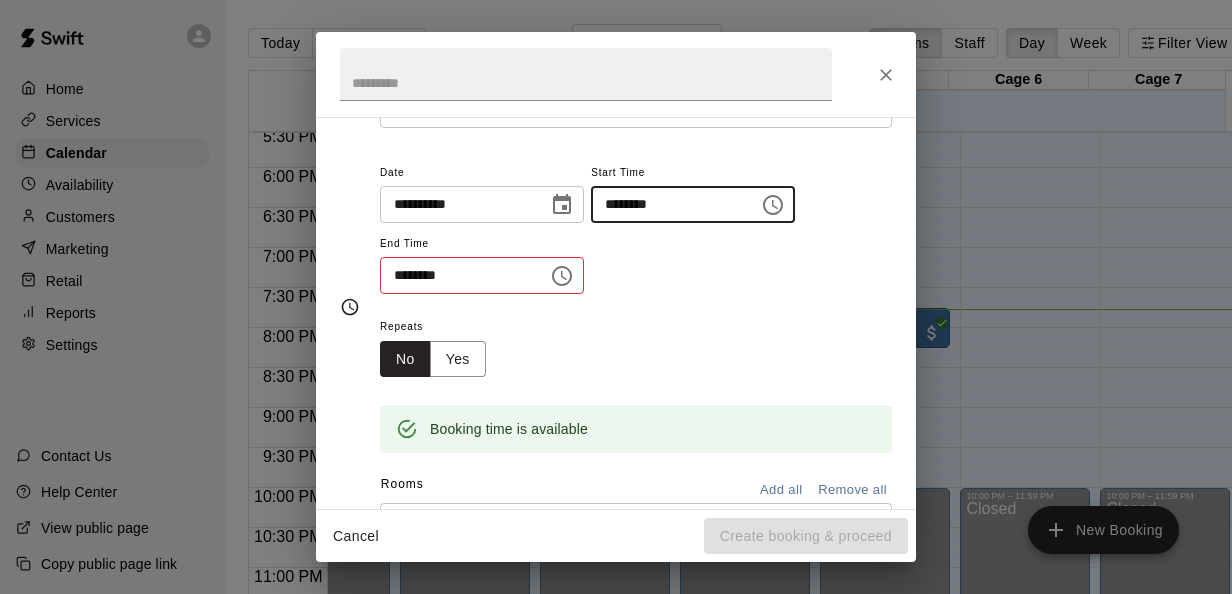 click on "********" at bounding box center (457, 275) 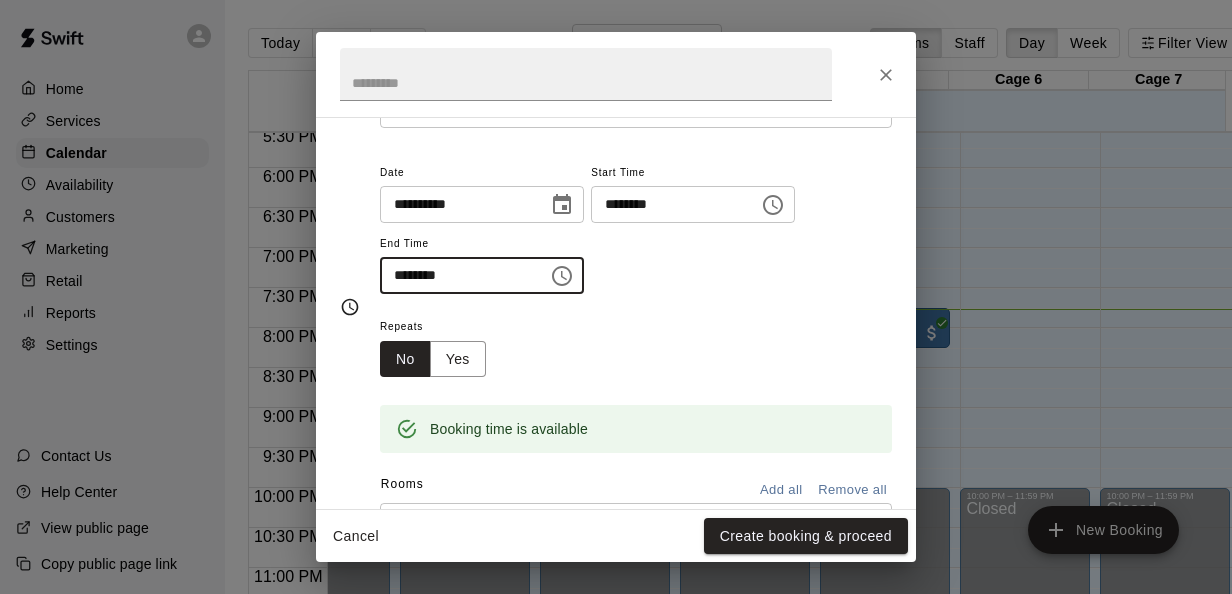 type on "********" 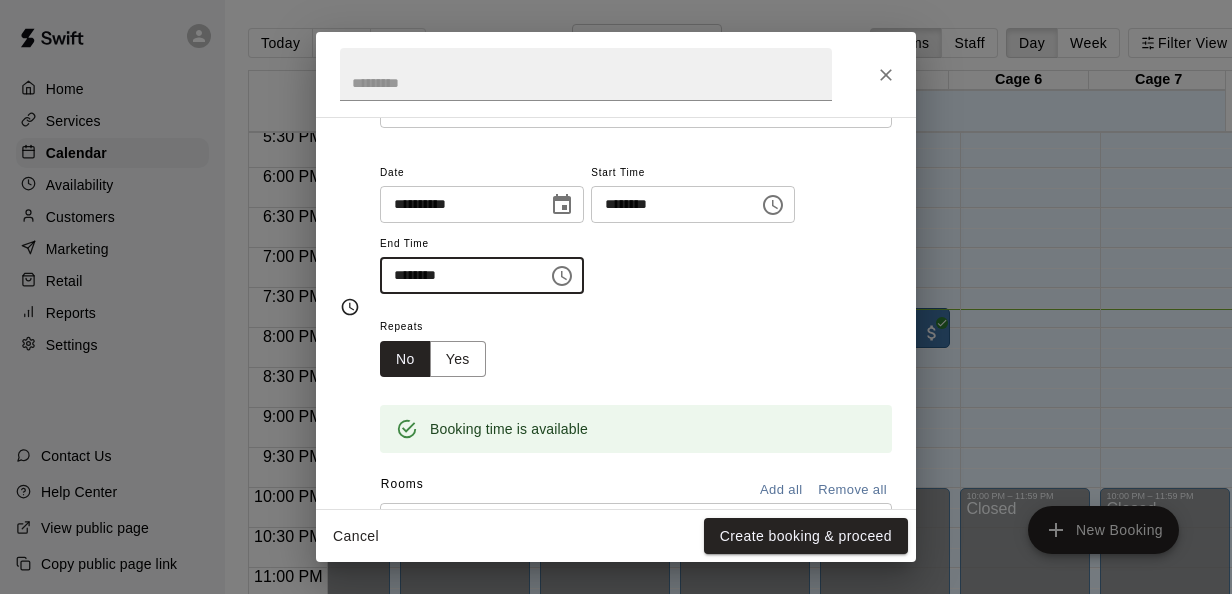 click on "Repeats No Yes" at bounding box center (636, 345) 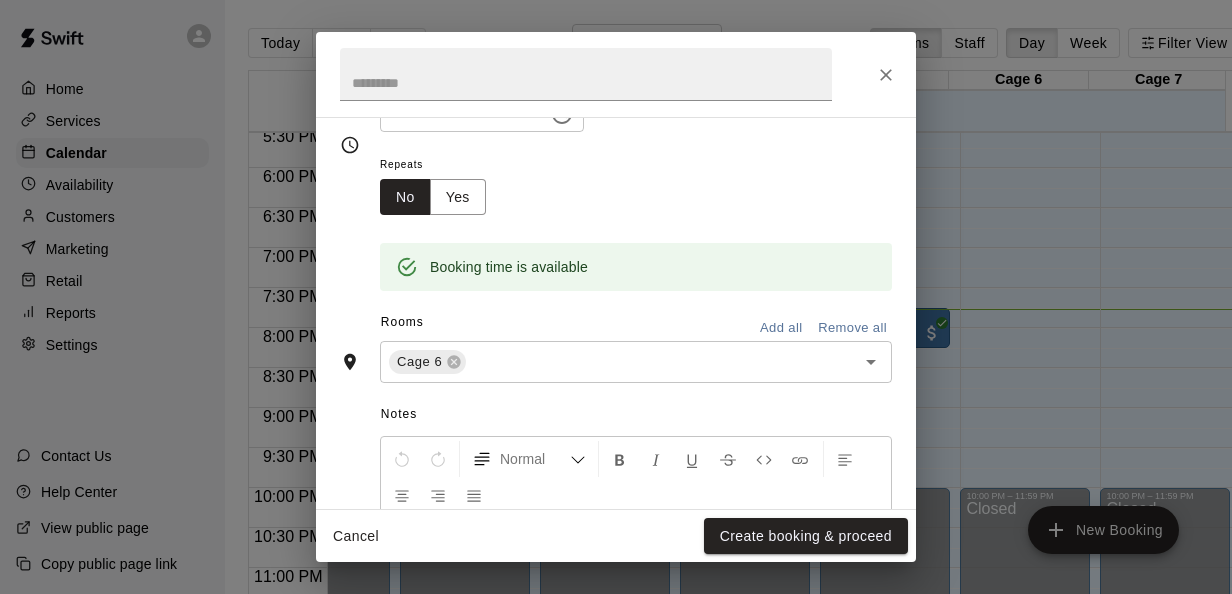 scroll, scrollTop: 292, scrollLeft: 0, axis: vertical 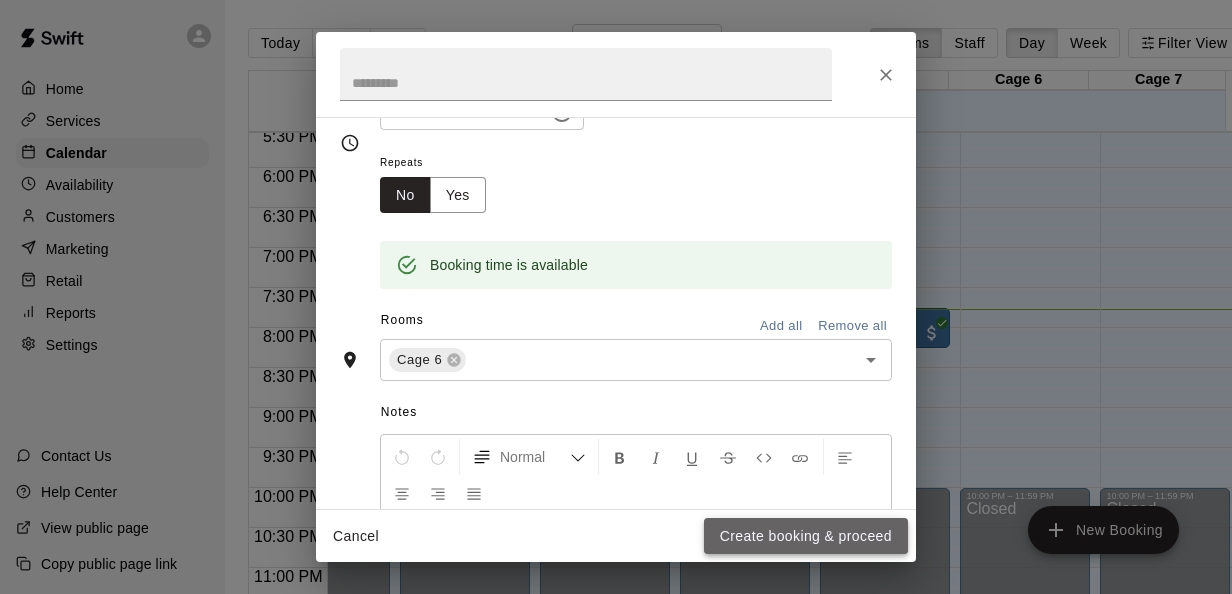 click on "Create booking & proceed" at bounding box center (806, 536) 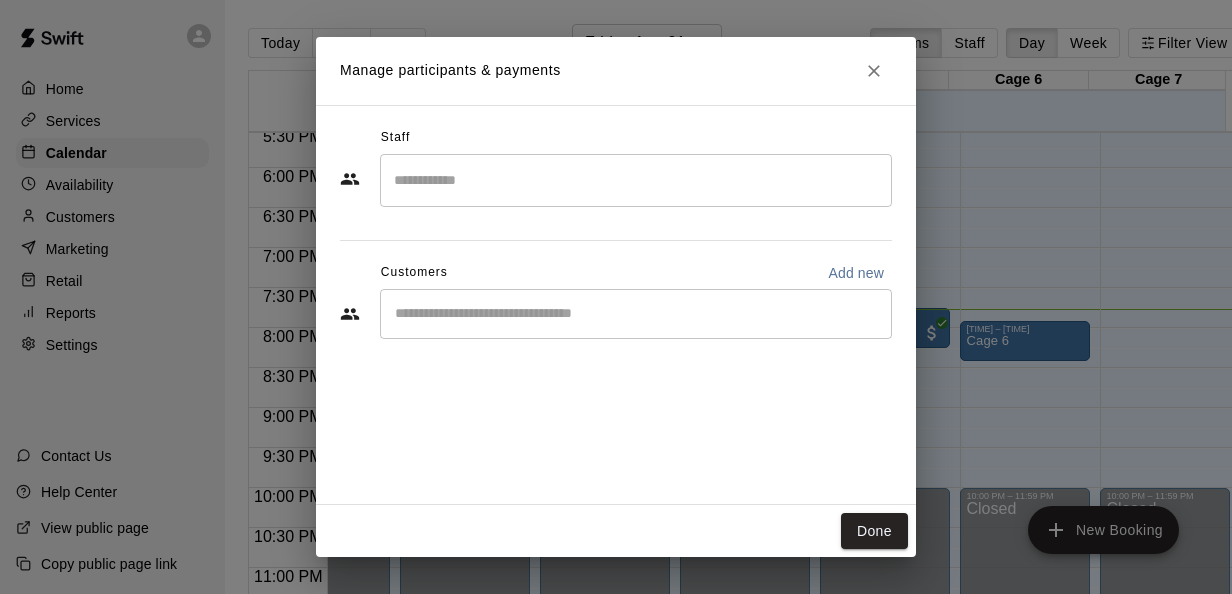 click at bounding box center [636, 314] 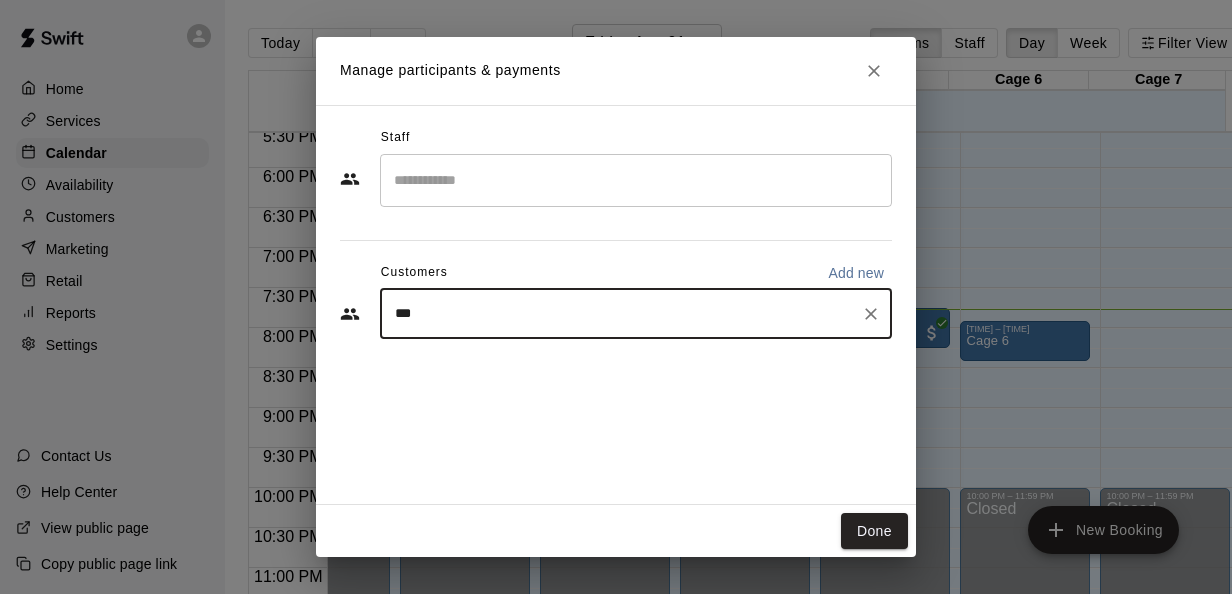 type on "****" 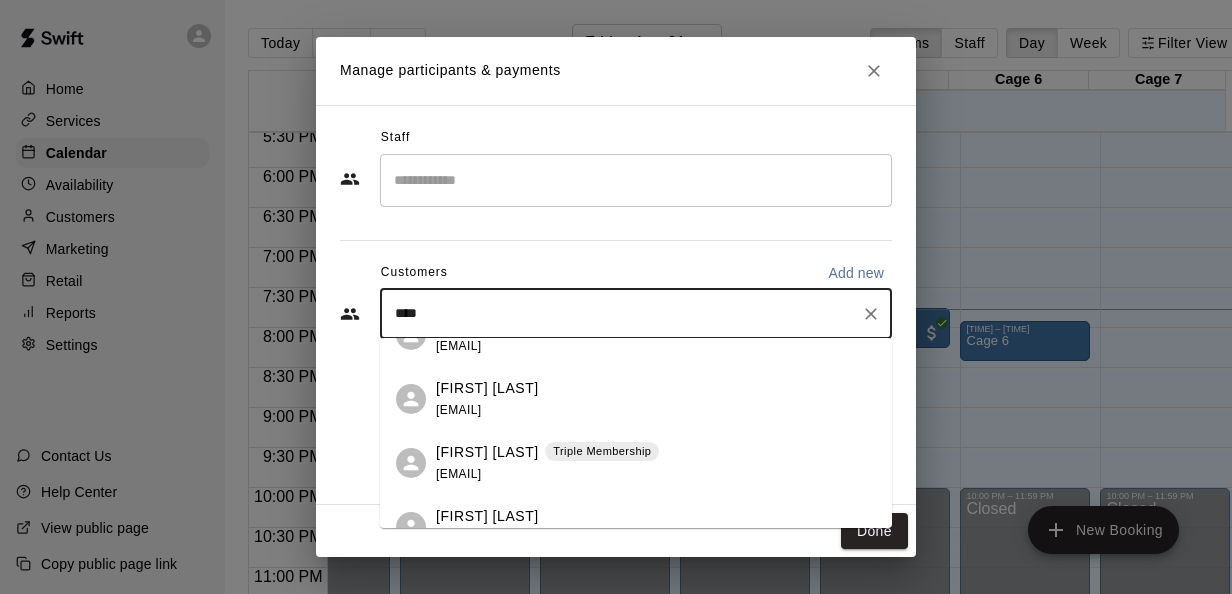 scroll, scrollTop: 232, scrollLeft: 0, axis: vertical 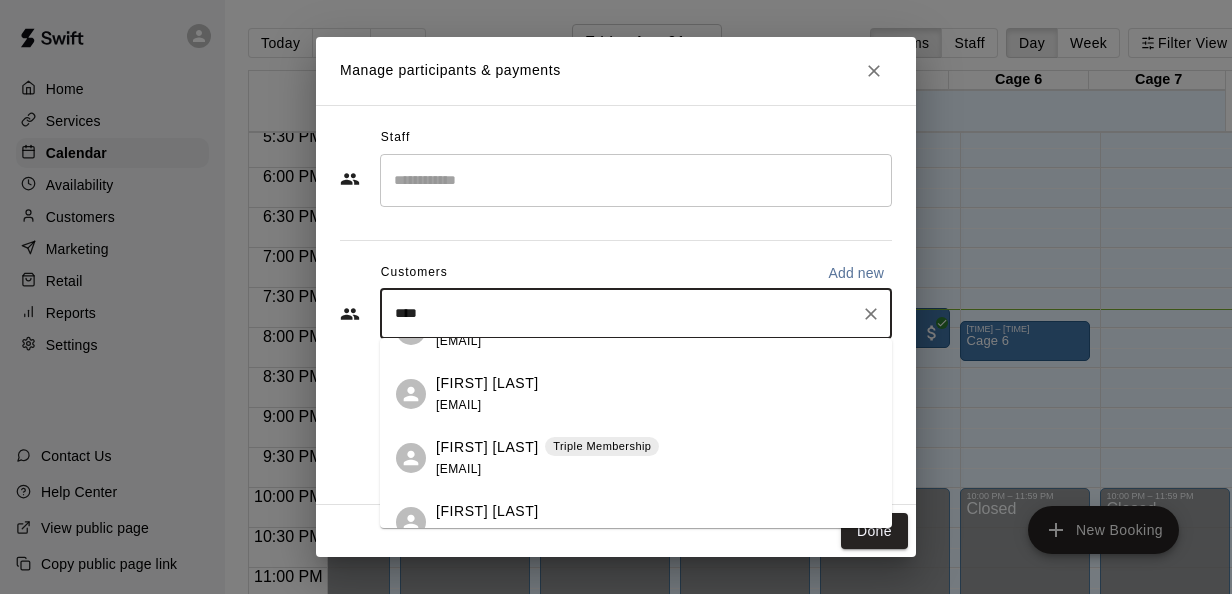 click on "[FIRST] [LAST] [EMAIL]" at bounding box center (656, 394) 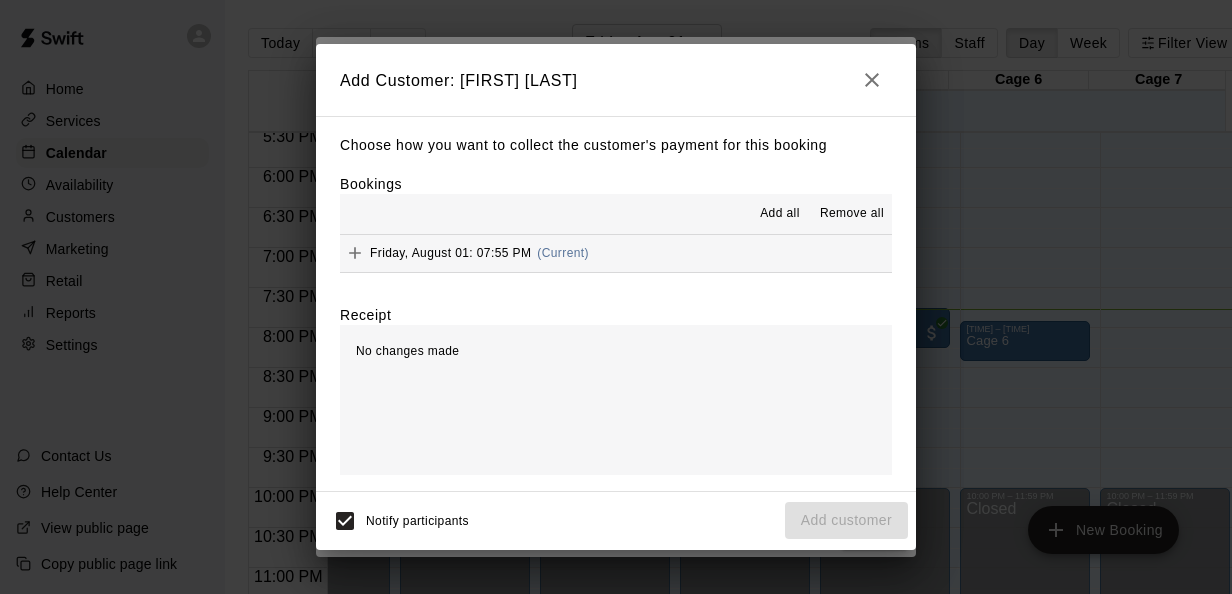 click on "[DAY_OF_WEEK], [MONTH] [DAY]:[HOUR]:[MINUTE] [AM/PM] (Current)" at bounding box center (464, 253) 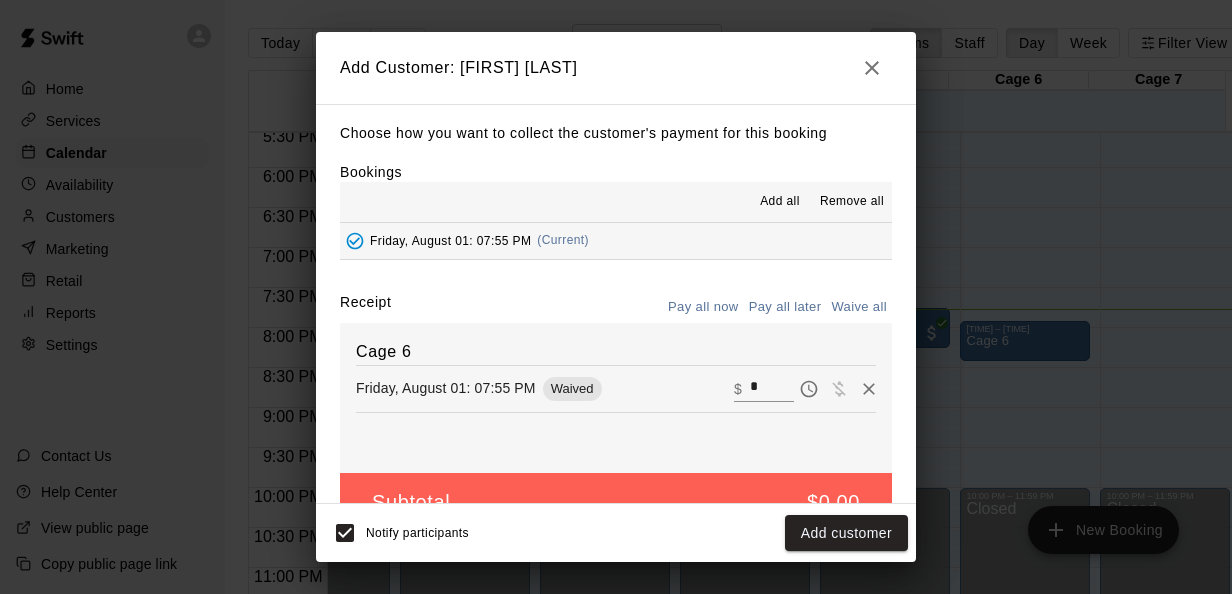 scroll, scrollTop: 46, scrollLeft: 0, axis: vertical 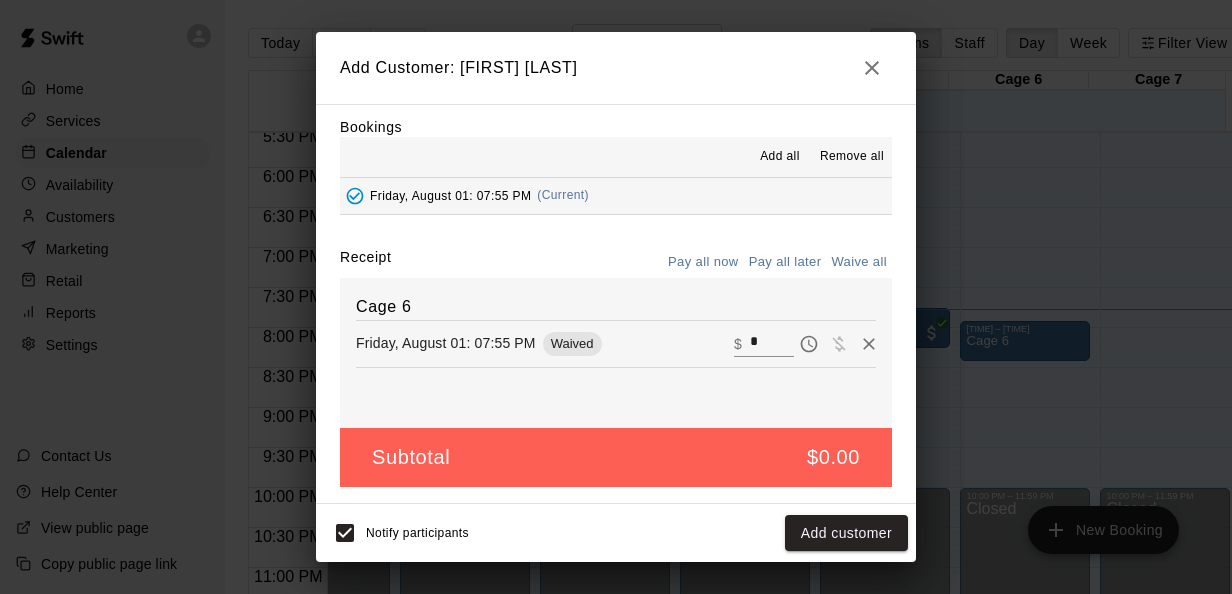 click on "​ $ *" at bounding box center [764, 343] 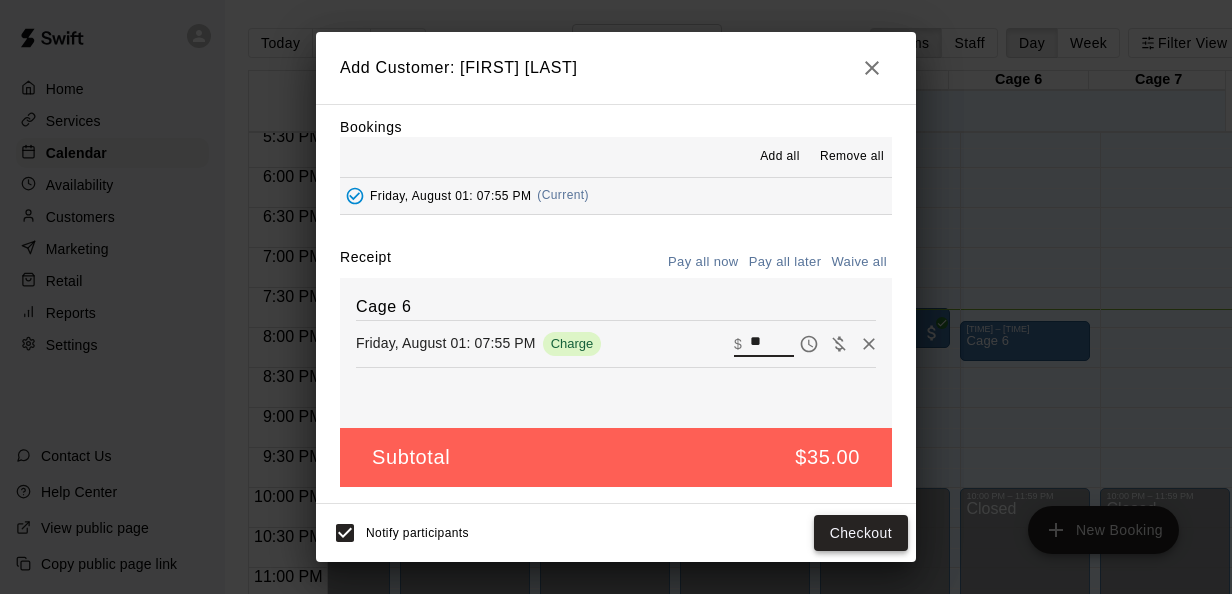 type on "**" 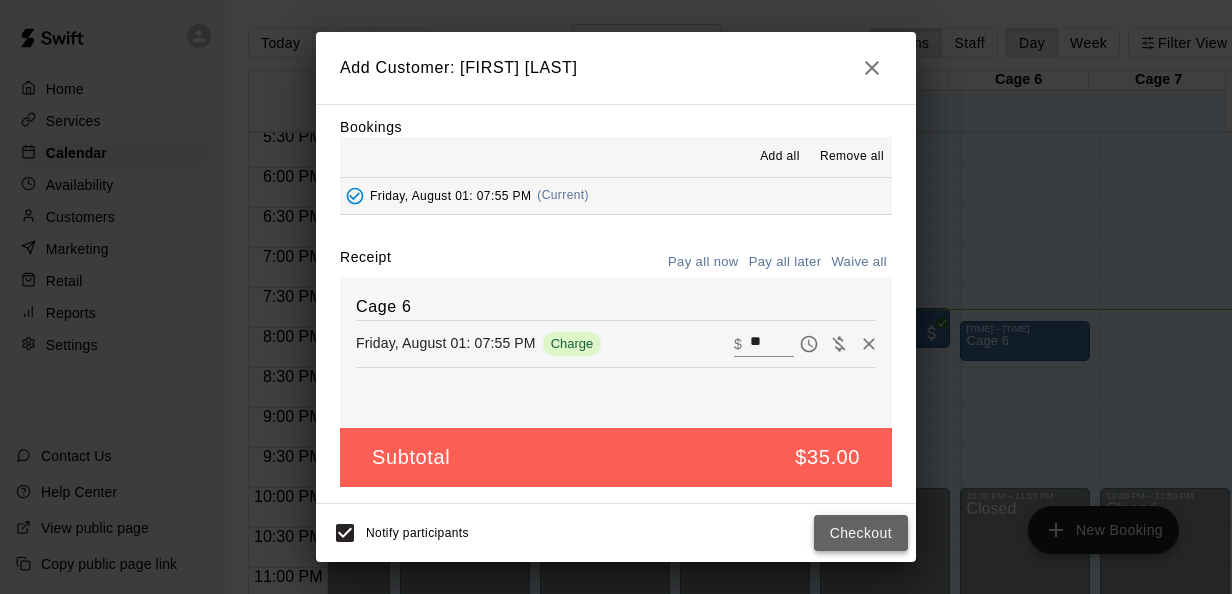 click on "Checkout" at bounding box center (861, 533) 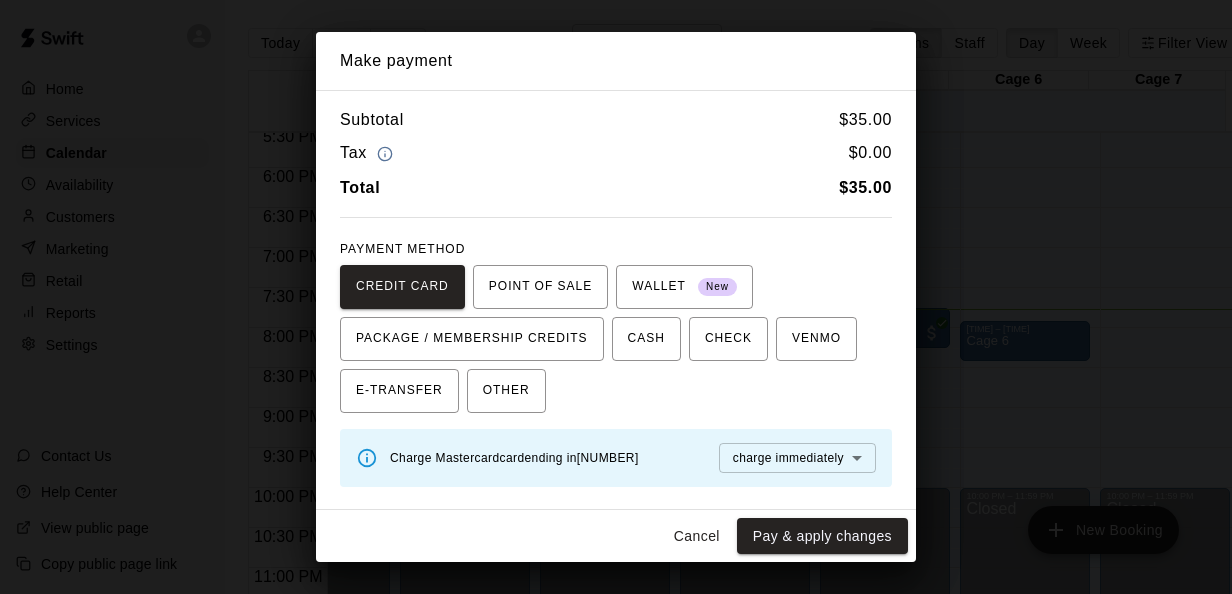 scroll, scrollTop: 150, scrollLeft: 0, axis: vertical 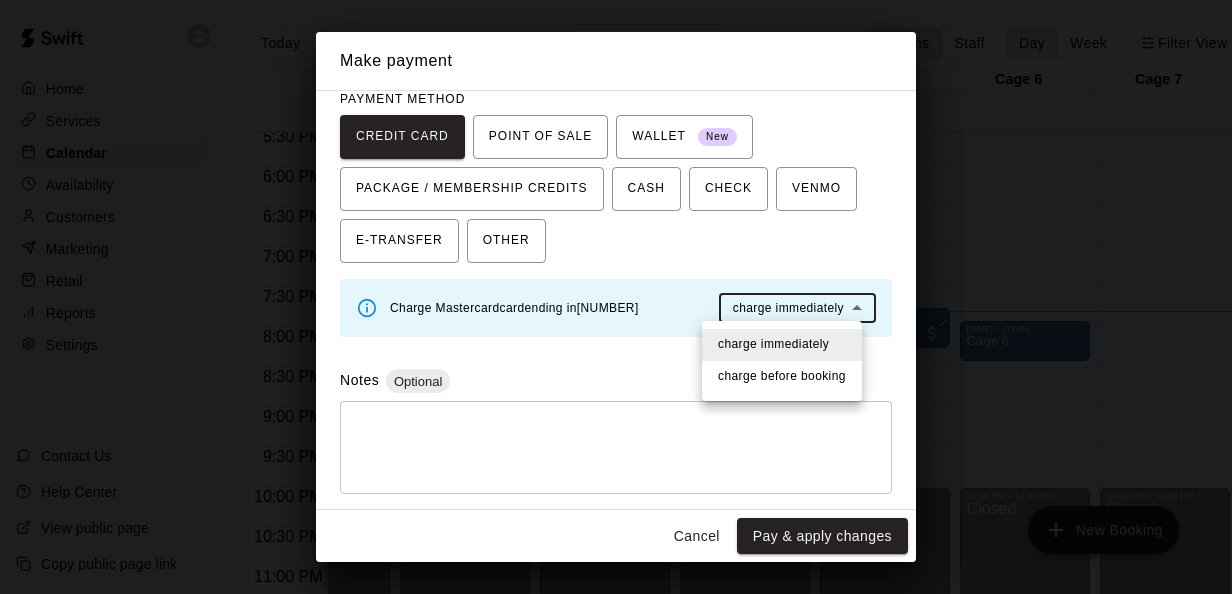 click on "Home Services Calendar Availability Customers Marketing Retail Reports Settings Contact Us Help Center View public page Copy public page link Today Back Next Friday Aug 01 Rooms Staff Day Week Filter View Cage 1 01 Fri Cage 2 01 Fri Cage 3 01 Fri Cage 4 01 Fri Cage 5 01 Fri Cage 6 01 Fri Cage 7 01 Fri 12:00 AM 12:30 AM 1:00 AM 1:30 AM 2:00 AM 2:30 AM 3:00 AM 3:30 AM 4:00 AM 4:30 AM 5:00 AM 5:30 AM 6:00 AM 6:30 AM 7:00 AM 7:30 AM 8:00 AM 8:30 AM 9:00 AM 9:30 AM 10:00 AM 10:30 AM 11:00 AM 11:30 AM 12:00 PM 12:30 PM 1:00 PM 1:30 PM 2:00 PM 2:30 PM 3:00 PM 3:30 PM 4:00 PM 4:30 PM 5:00 PM 5:30 PM 6:00 PM 6:30 PM 7:00 PM 7:30 PM 8:00 PM 8:30 PM 9:00 PM 9:30 PM 10:00 PM 10:30 PM 11:00 PM 11:30 PM 12:00 AM – 9:00 AM Closed 10:00 PM – 11:59 PM Closed 12:00 AM – 9:00 AM Closed 10:00 PM – 11:59 PM Closed 12:00 AM – 9:00 AM Closed 11:00 AM – 11:30 AM [FIRST] [LAST] Non Member Individual Cage Rental (5 or less players) 12:00 PM – 12:30 PM [FIRST] [LAST] Cage 2 1:00 PM – 1:30 PM [FIRST] [LAST] Cage 3 Closed" at bounding box center (616, 313) 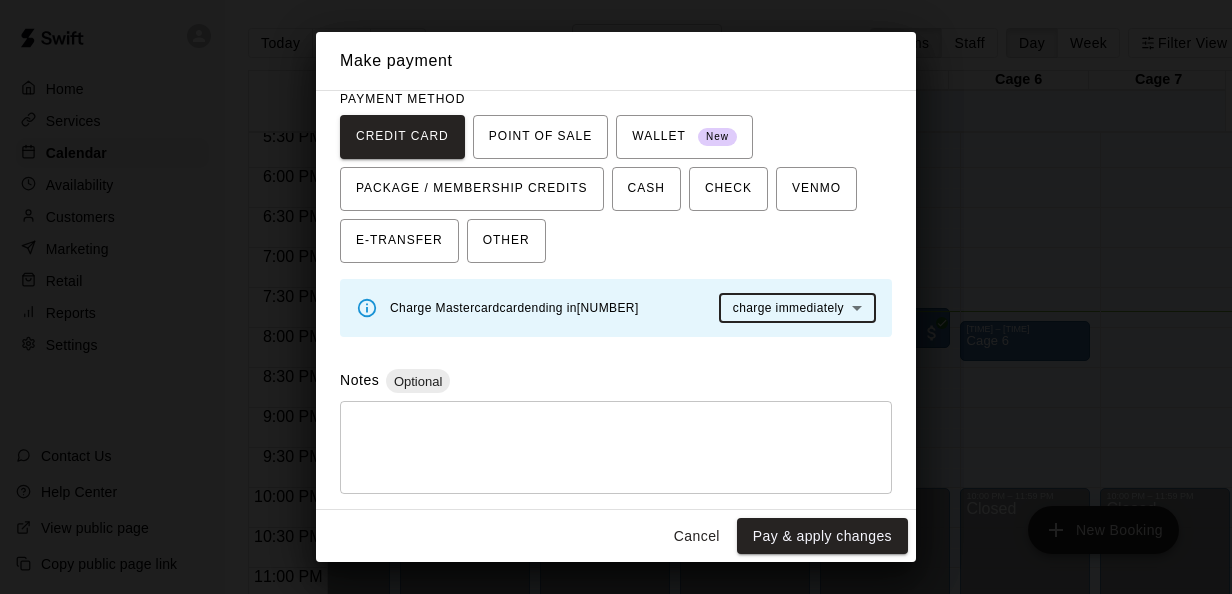 click on "Charge   Mastercard  card  ending in  [NUMBER]" at bounding box center (514, 308) 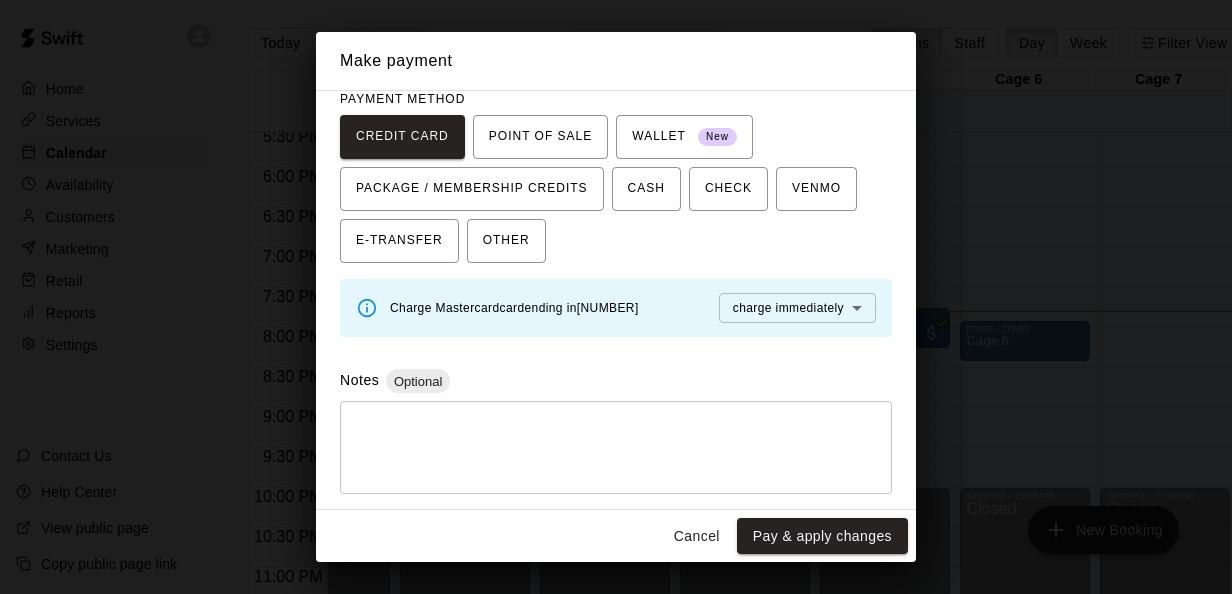 click 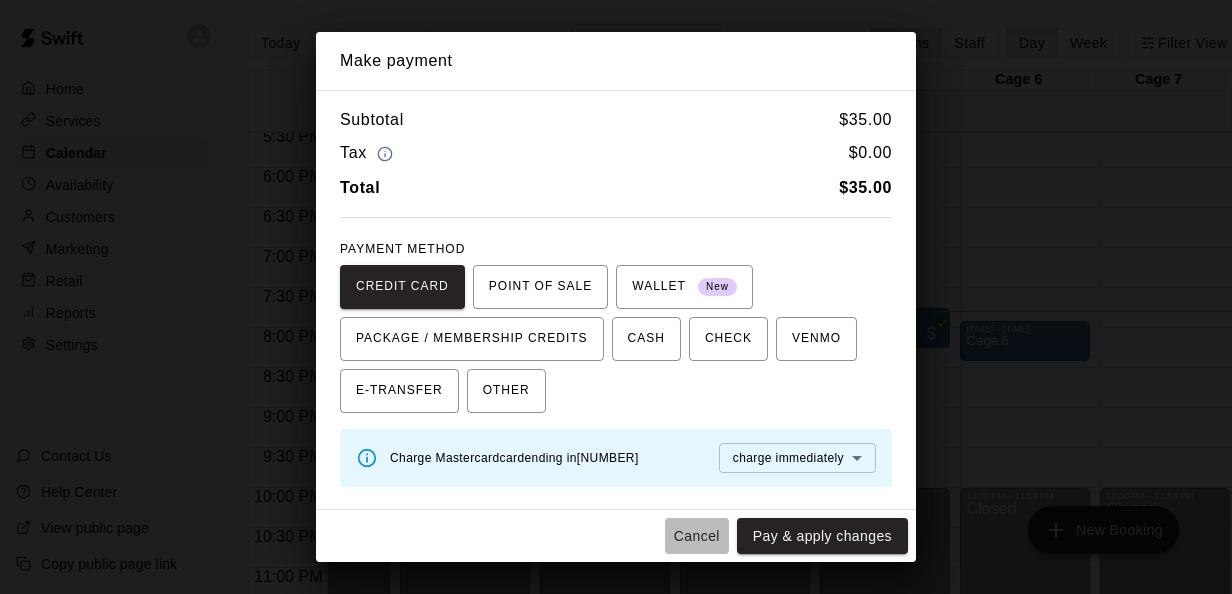 click on "Cancel" at bounding box center (697, 536) 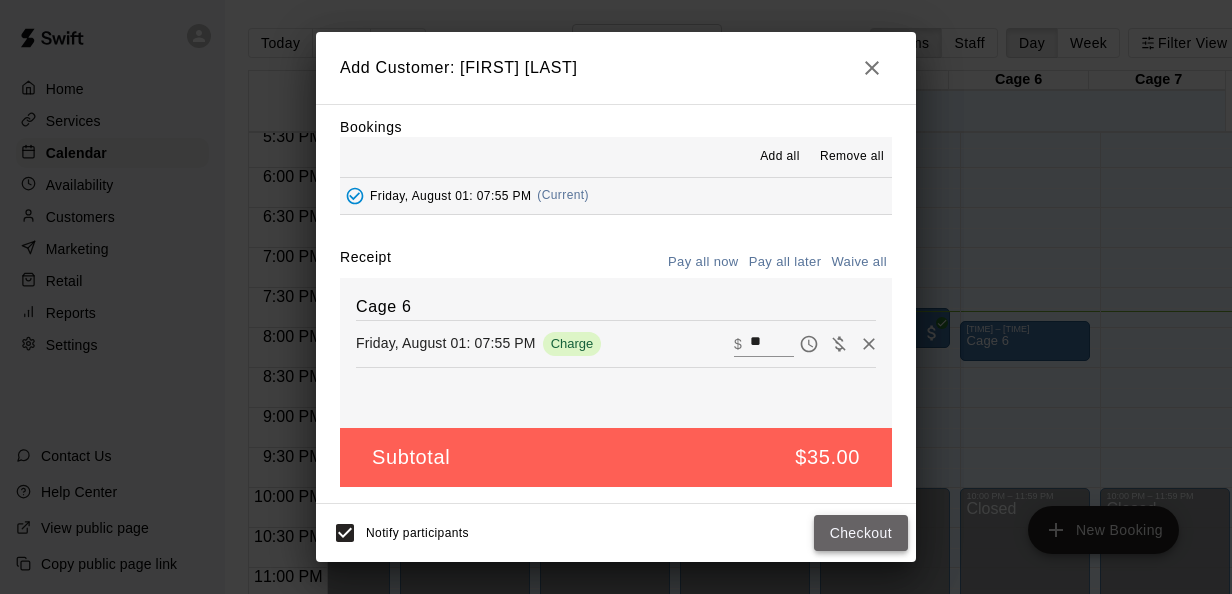 click on "Checkout" at bounding box center (861, 533) 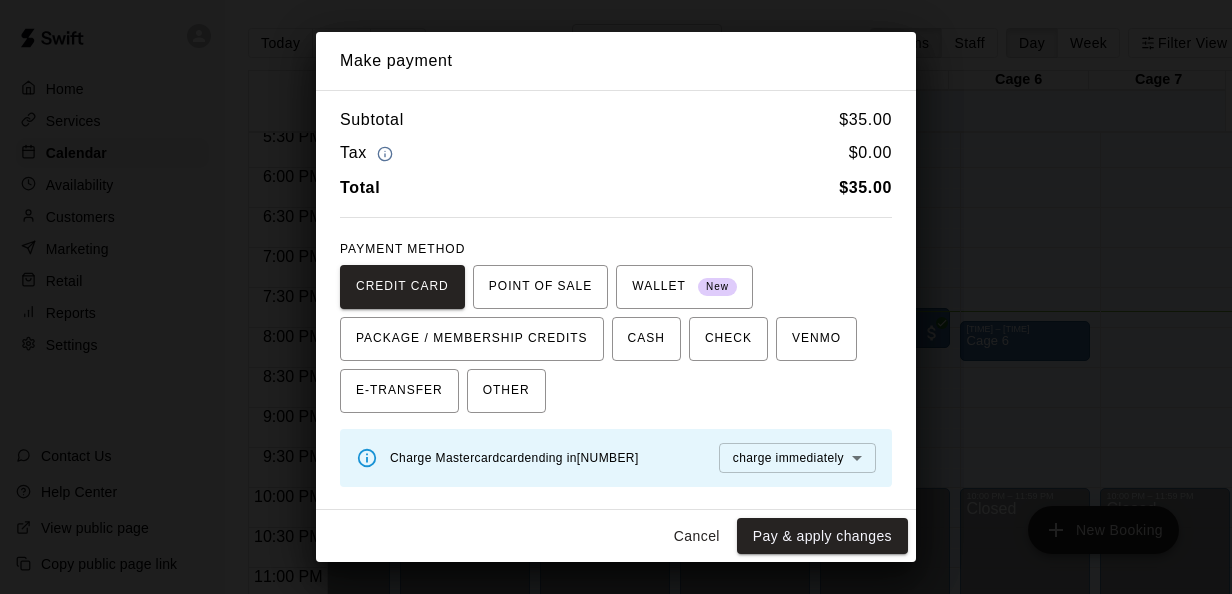 click on "Home Services Calendar Availability Customers Marketing Retail Reports Settings Contact Us Help Center View public page Copy public page link Today Back Next Friday Aug 01 Rooms Staff Day Week Filter View Cage 1 01 Fri Cage 2 01 Fri Cage 3 01 Fri Cage 4 01 Fri Cage 5 01 Fri Cage 6 01 Fri Cage 7 01 Fri 12:00 AM 12:30 AM 1:00 AM 1:30 AM 2:00 AM 2:30 AM 3:00 AM 3:30 AM 4:00 AM 4:30 AM 5:00 AM 5:30 AM 6:00 AM 6:30 AM 7:00 AM 7:30 AM 8:00 AM 8:30 AM 9:00 AM 9:30 AM 10:00 AM 10:30 AM 11:00 AM 11:30 AM 12:00 PM 12:30 PM 1:00 PM 1:30 PM 2:00 PM 2:30 PM 3:00 PM 3:30 PM 4:00 PM 4:30 PM 5:00 PM 5:30 PM 6:00 PM 6:30 PM 7:00 PM 7:30 PM 8:00 PM 8:30 PM 9:00 PM 9:30 PM 10:00 PM 10:30 PM 11:00 PM 11:30 PM 12:00 AM – 9:00 AM Closed 10:00 PM – 11:59 PM Closed 12:00 AM – 9:00 AM Closed 10:00 PM – 11:59 PM Closed 12:00 AM – 9:00 AM Closed 11:00 AM – 11:30 AM [FIRST] [LAST] Non Member Individual Cage Rental (5 or less players) 12:00 PM – 12:30 PM [FIRST] [LAST] Cage 2 1:00 PM – 1:30 PM [FIRST] [LAST] Cage 3 Closed" at bounding box center [616, 313] 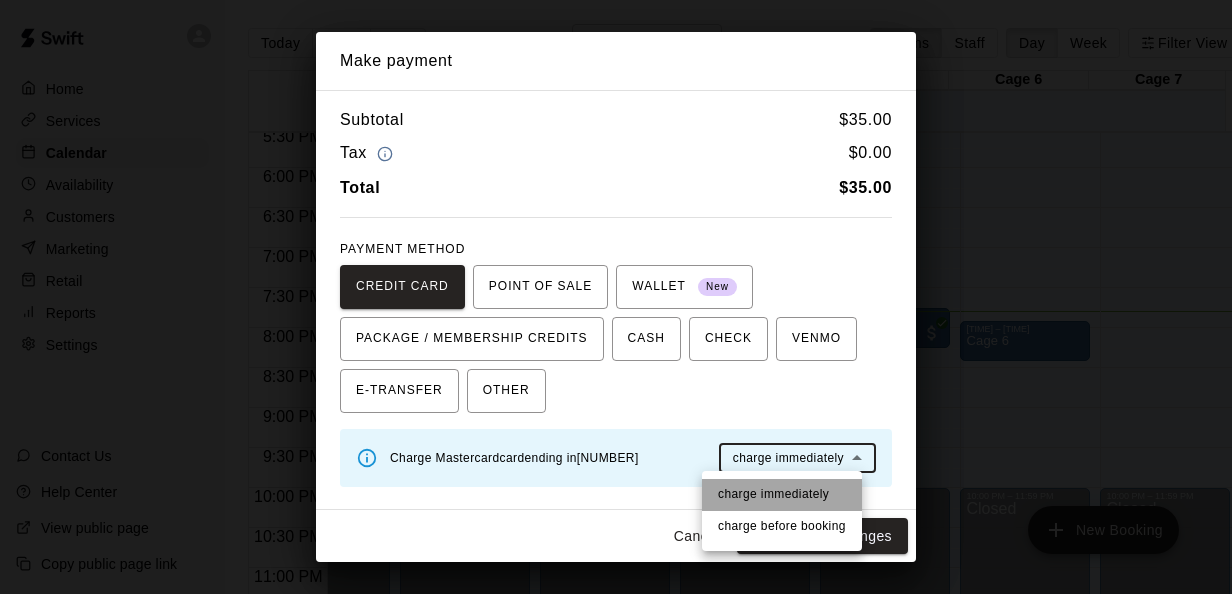 click on "charge immediately" at bounding box center (773, 495) 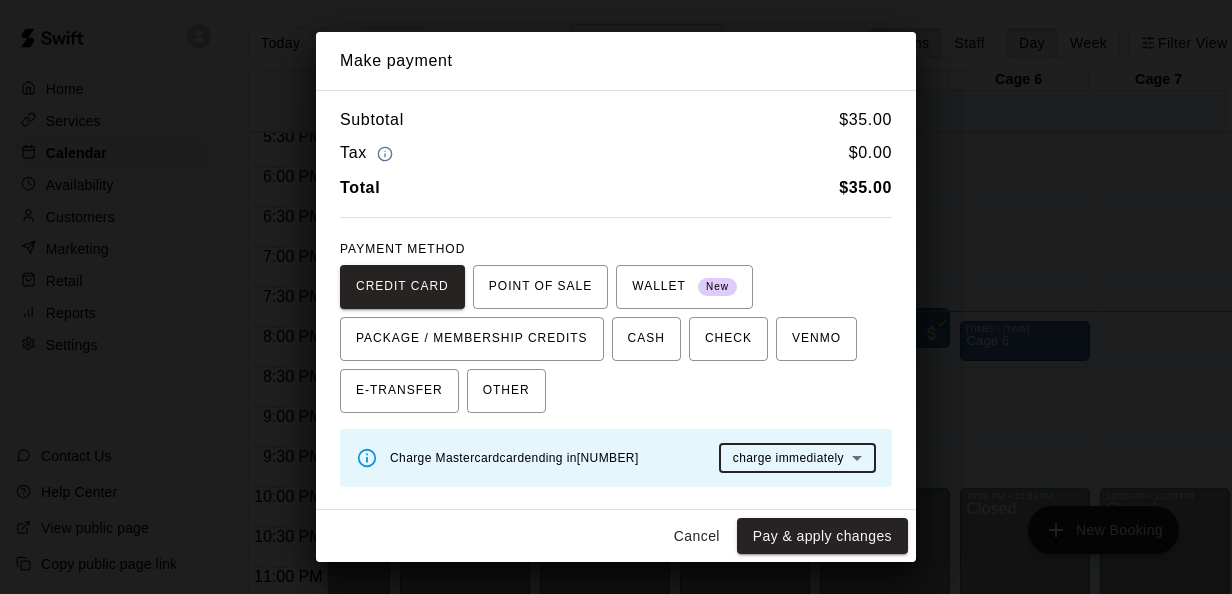 click on "Charge   Mastercard  card  ending in  [NUMBER]" at bounding box center [514, 458] 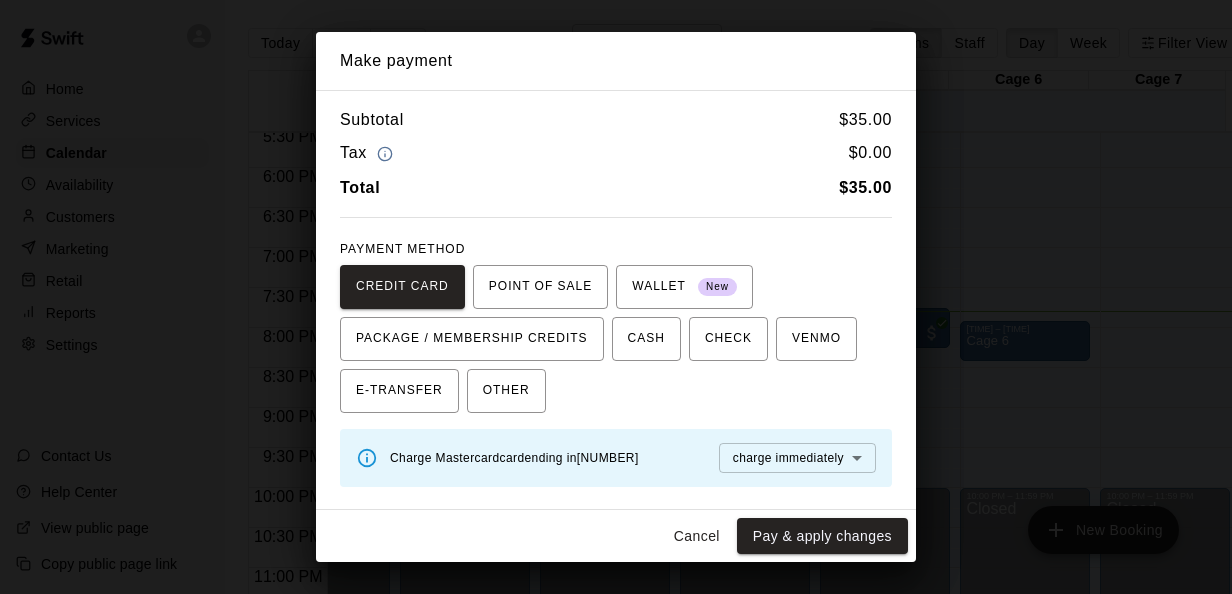 click 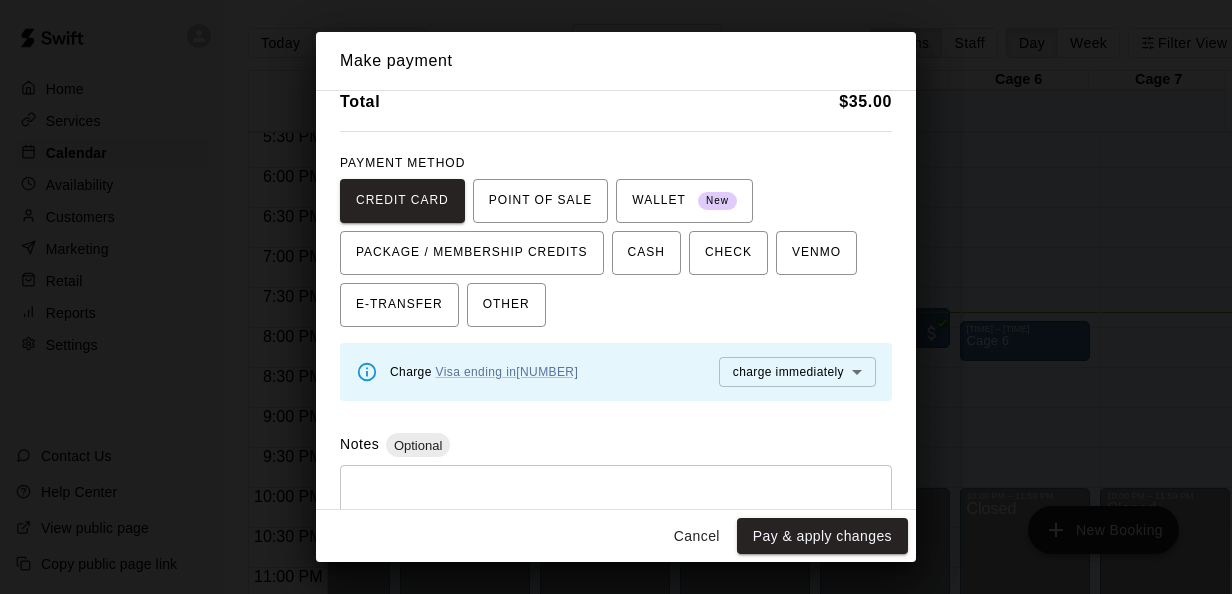 scroll, scrollTop: 91, scrollLeft: 0, axis: vertical 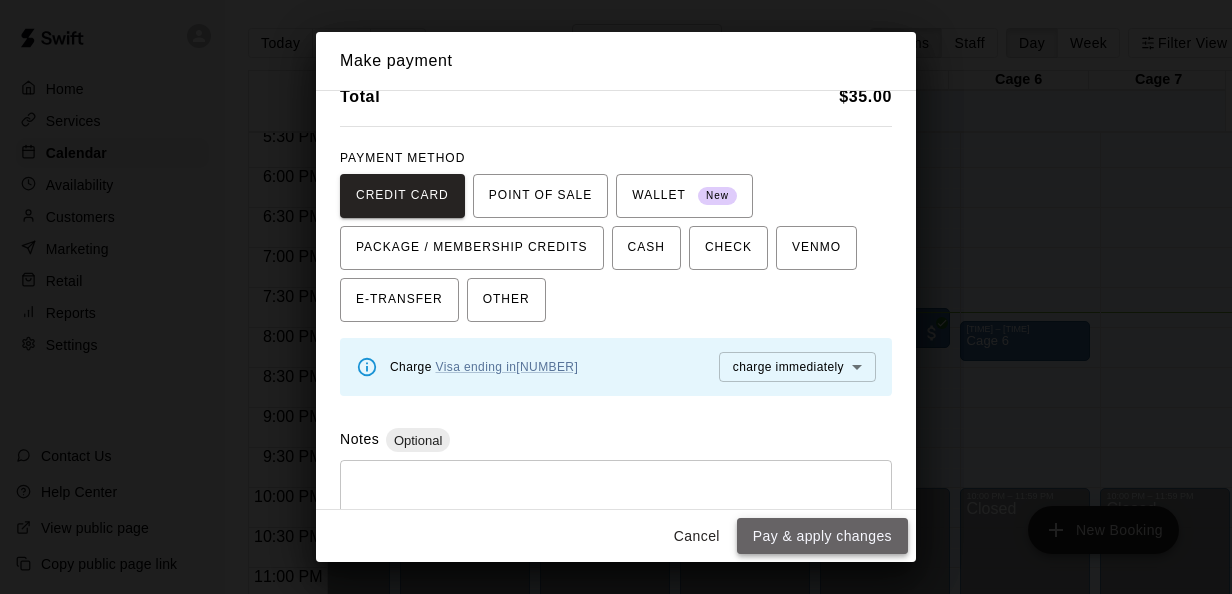 click on "Pay & apply changes" at bounding box center (822, 536) 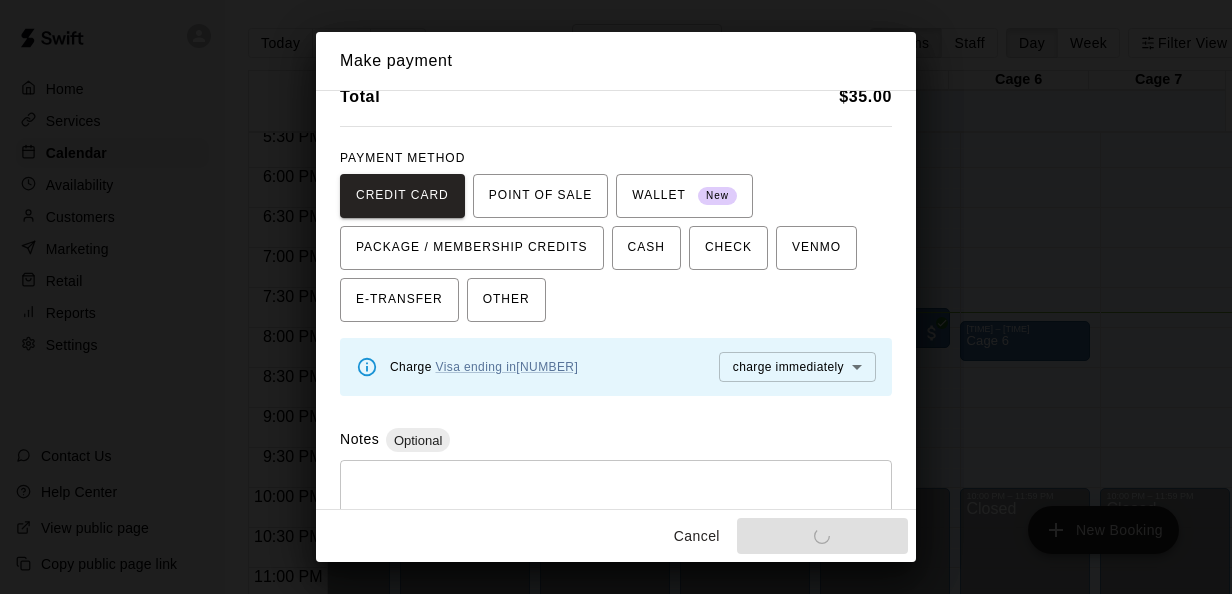 scroll, scrollTop: 0, scrollLeft: 0, axis: both 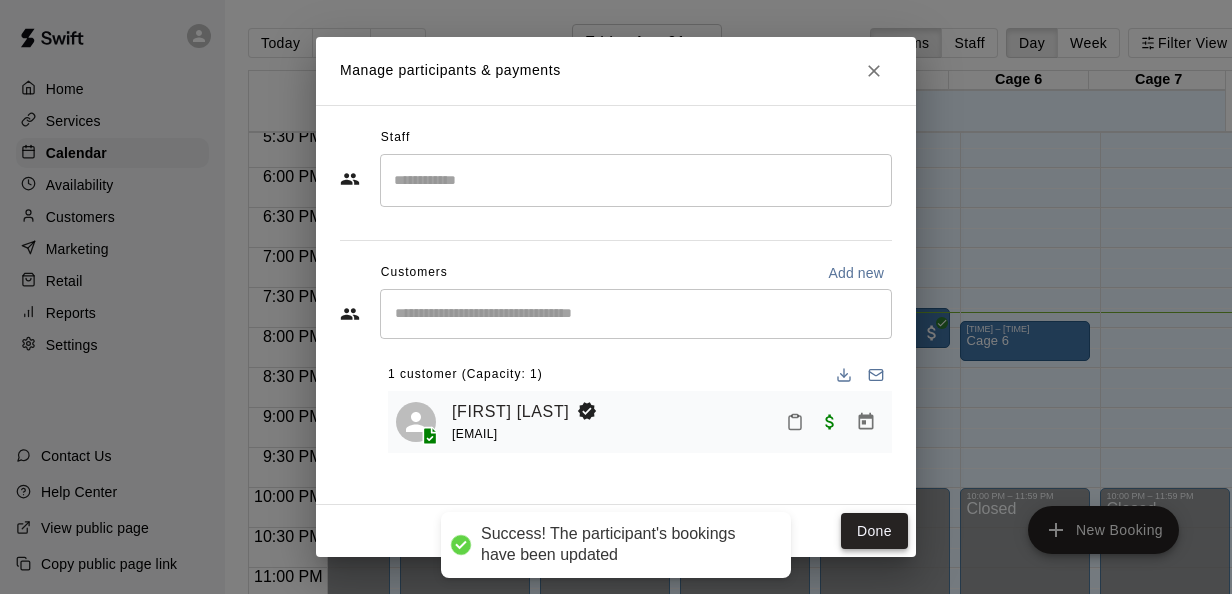 click on "Done" at bounding box center (874, 531) 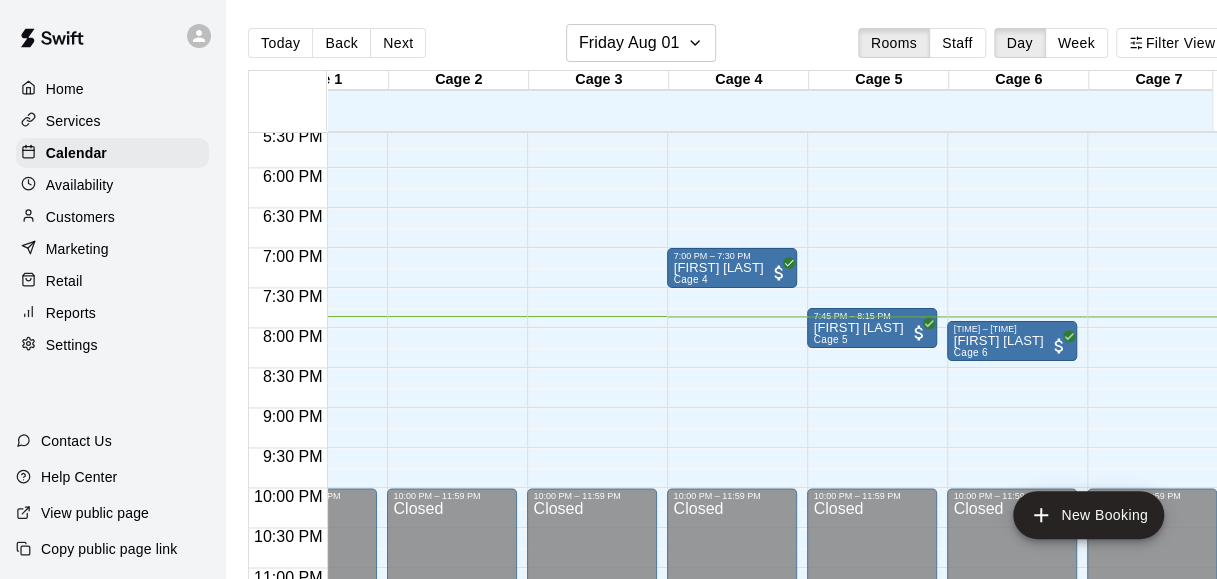 click at bounding box center (1157, 438) 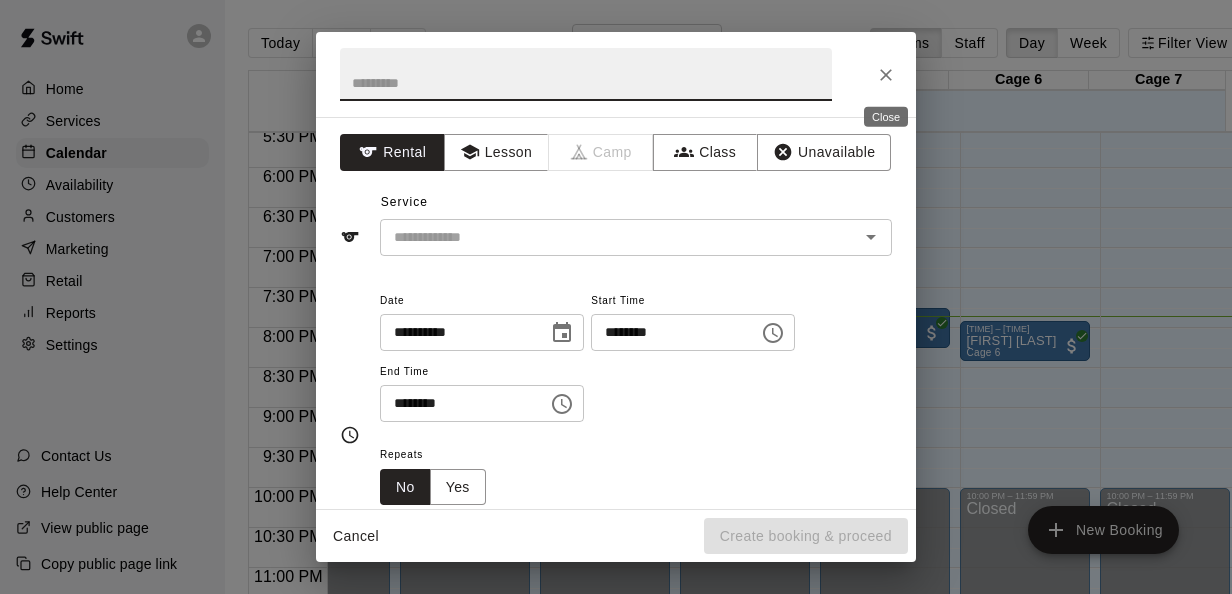 click 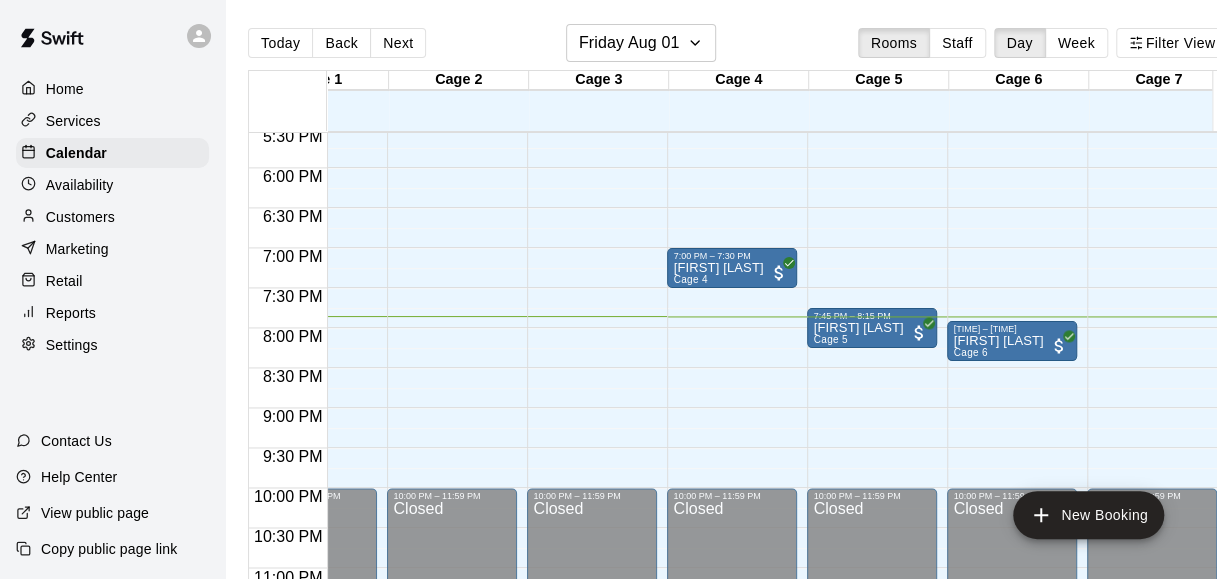 click on "Marketing" at bounding box center (77, 249) 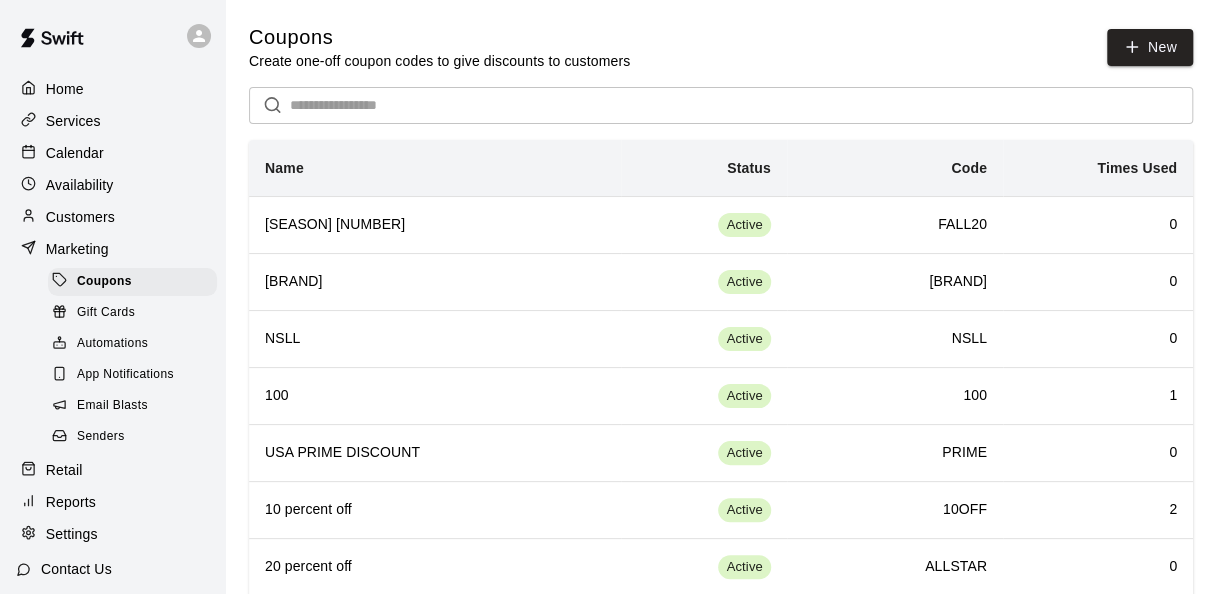 click on "Retail" at bounding box center [64, 470] 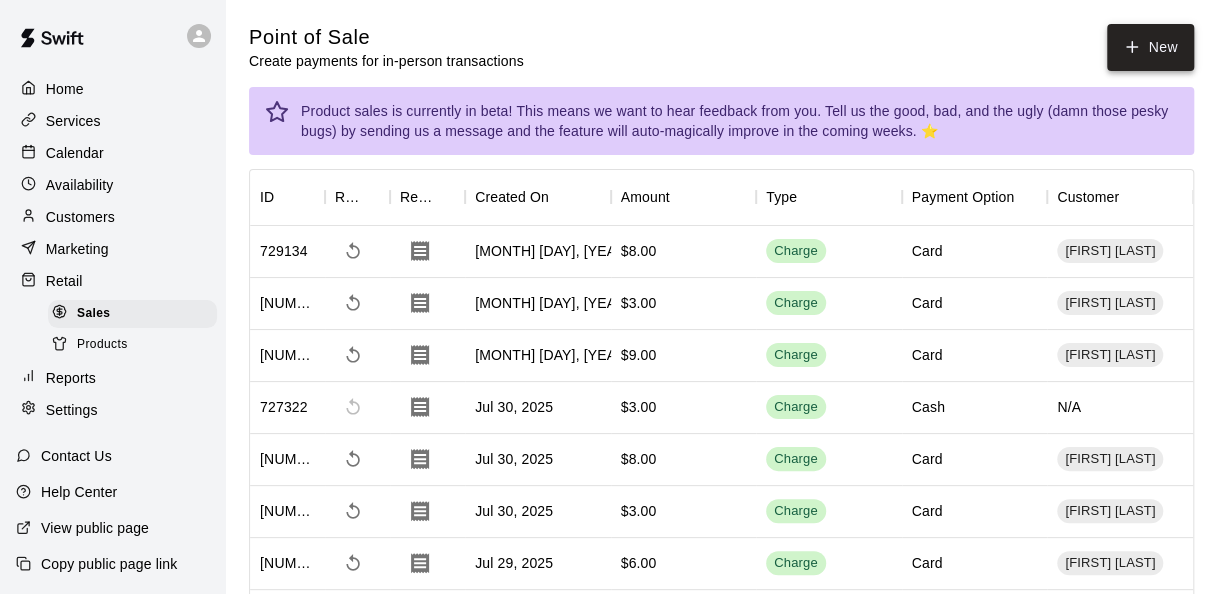 click on "New" at bounding box center (1150, 47) 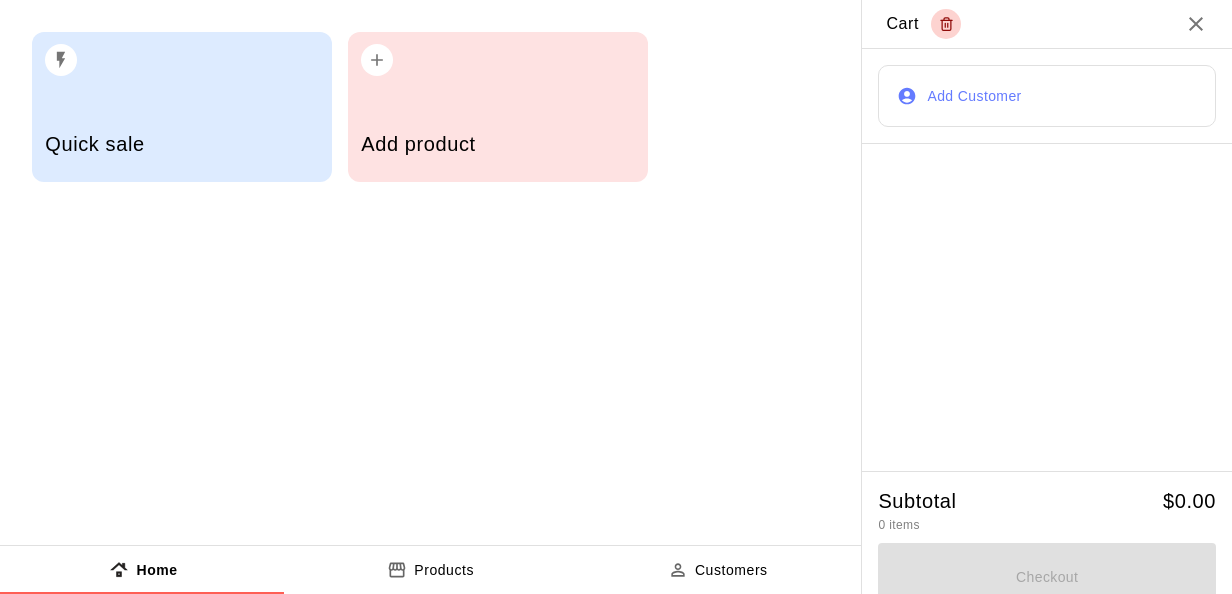 click on "Add Customer" at bounding box center (1047, 96) 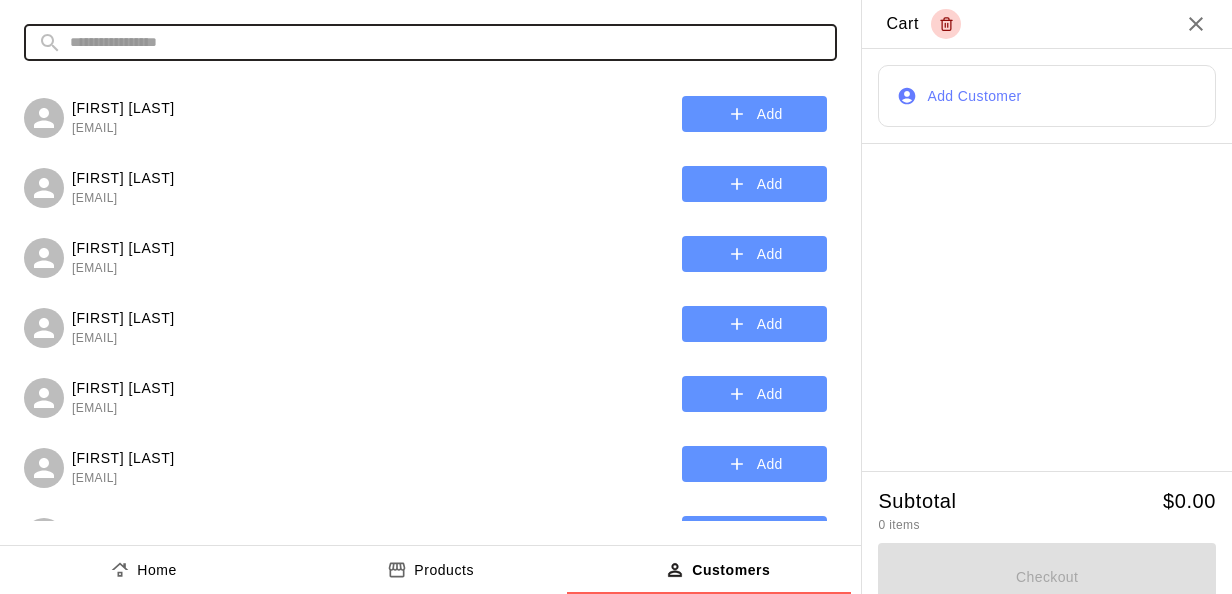 click at bounding box center (446, 42) 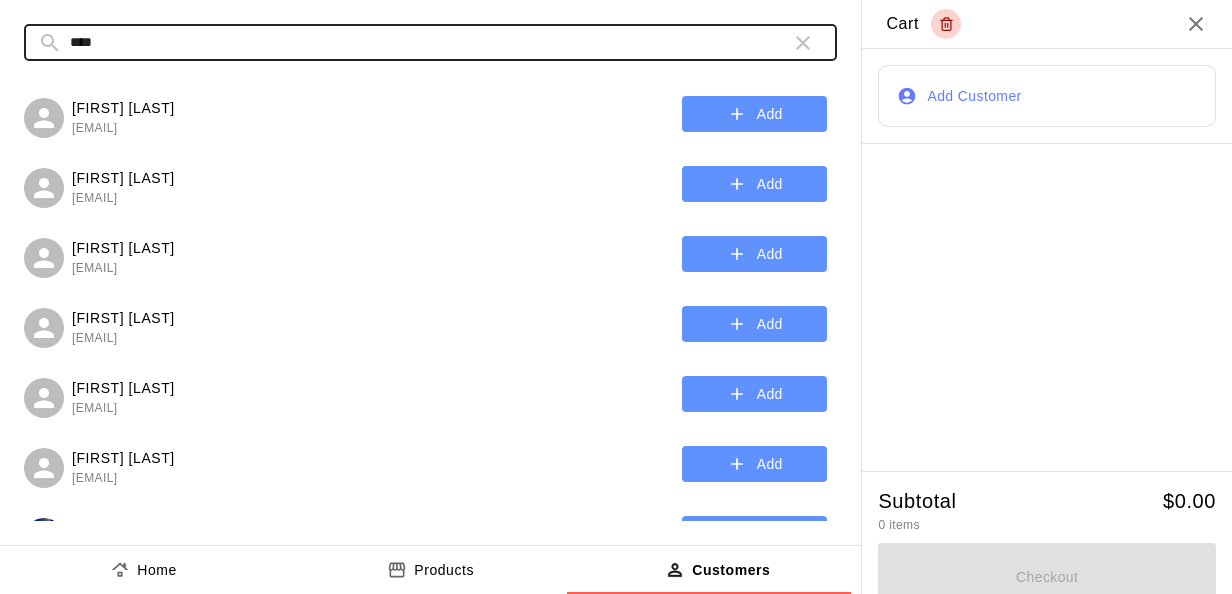 type on "****" 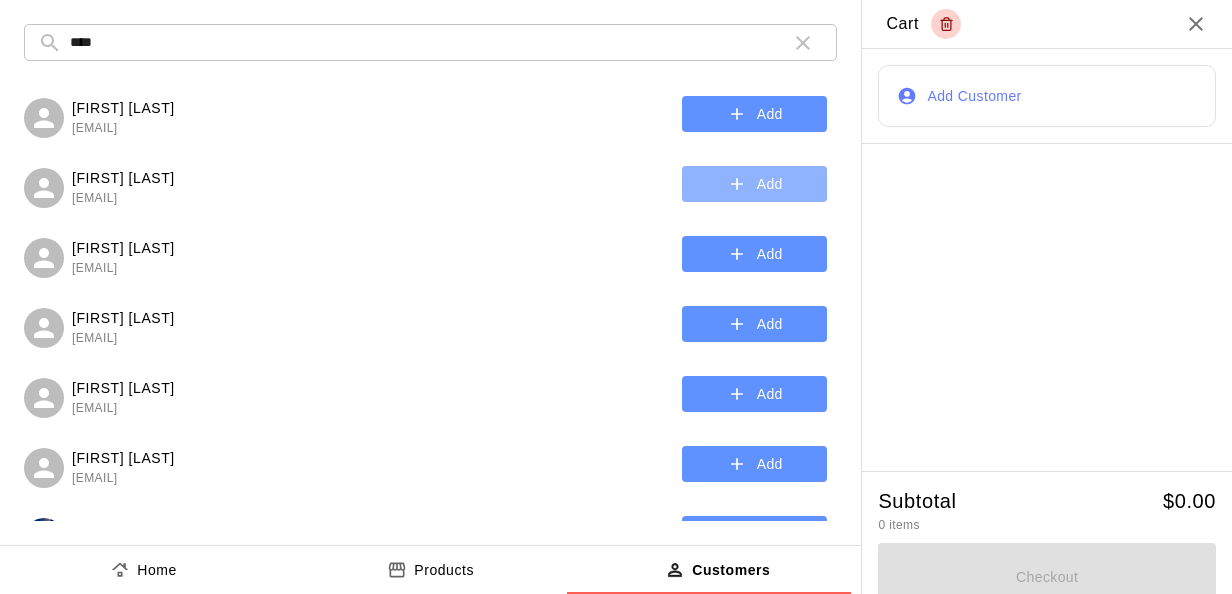 click on "Add" at bounding box center [754, 184] 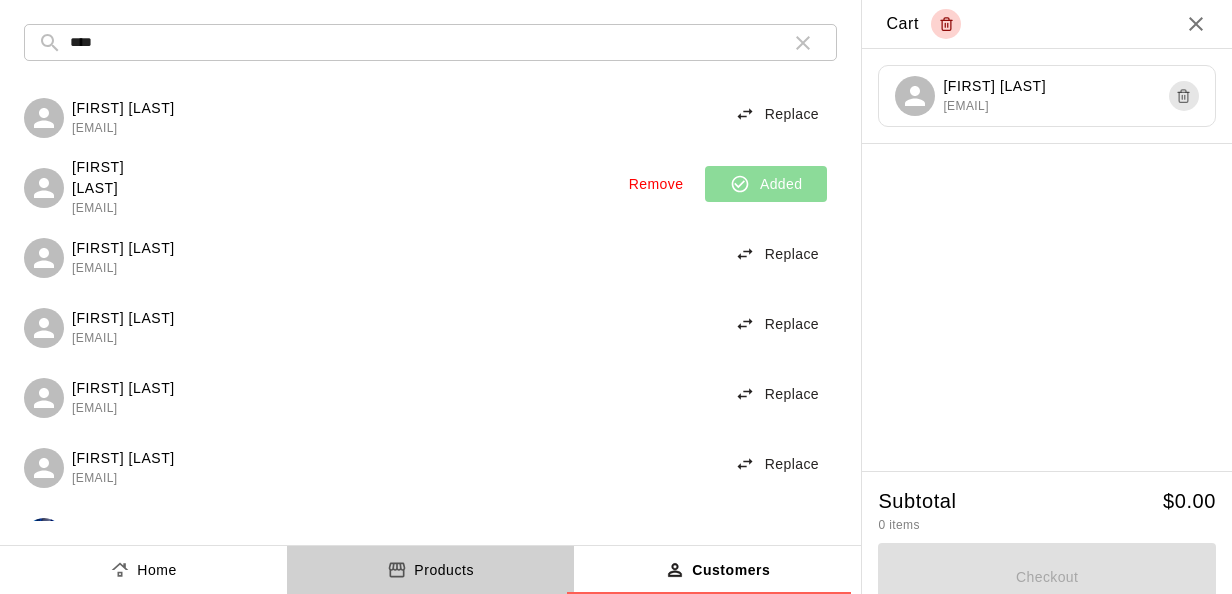 click on "Products" at bounding box center [430, 570] 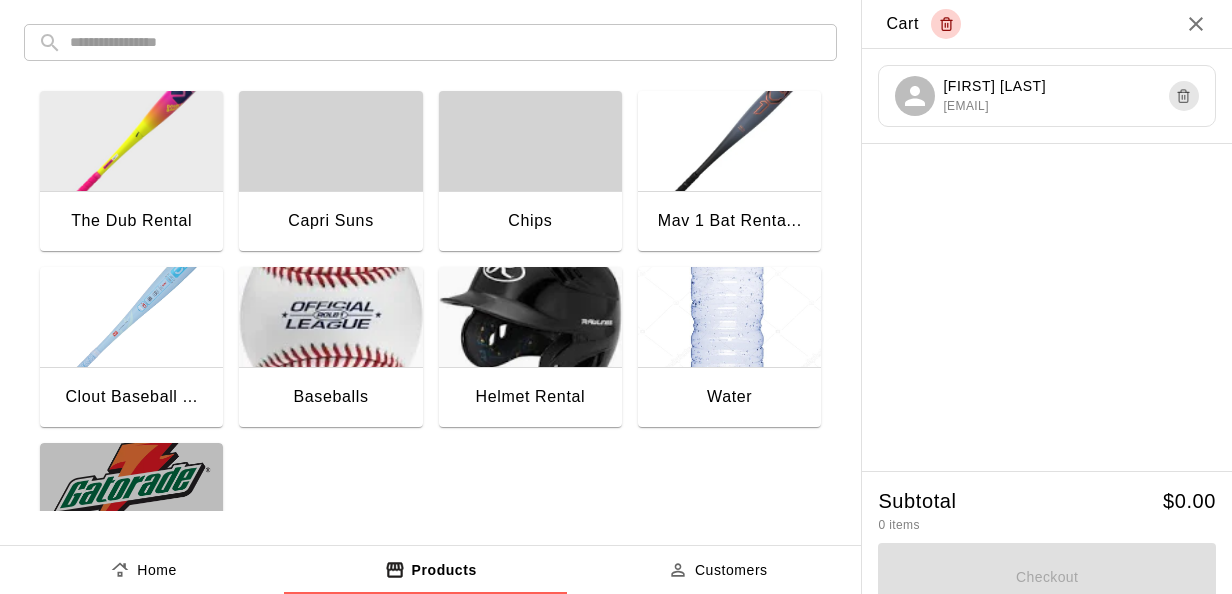click at bounding box center (131, 493) 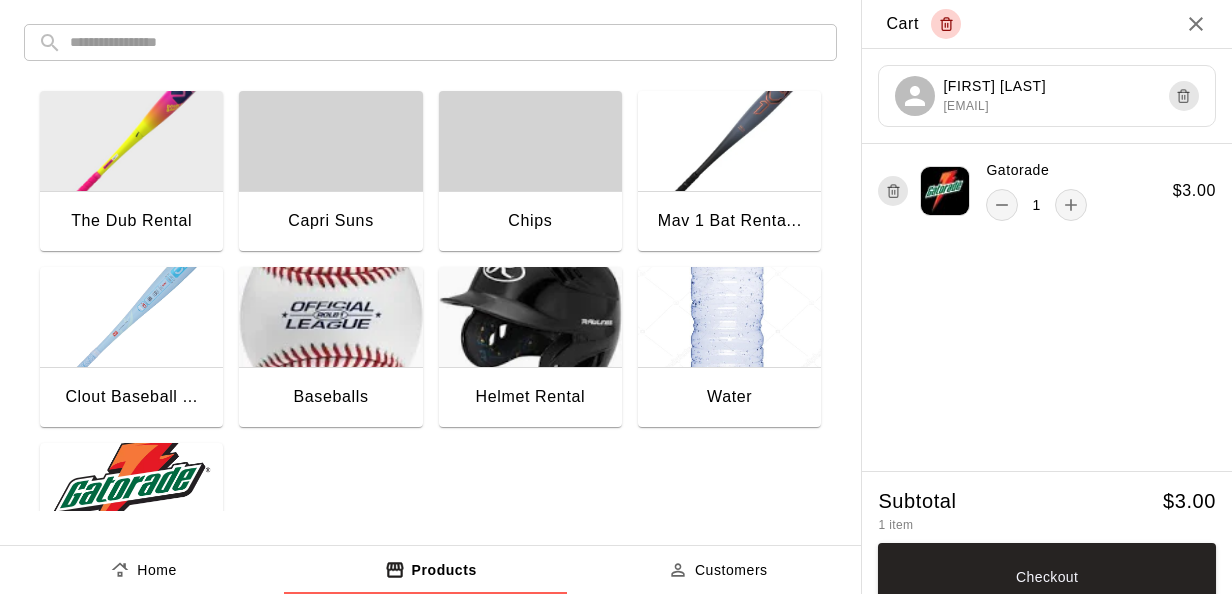 click at bounding box center [131, 493] 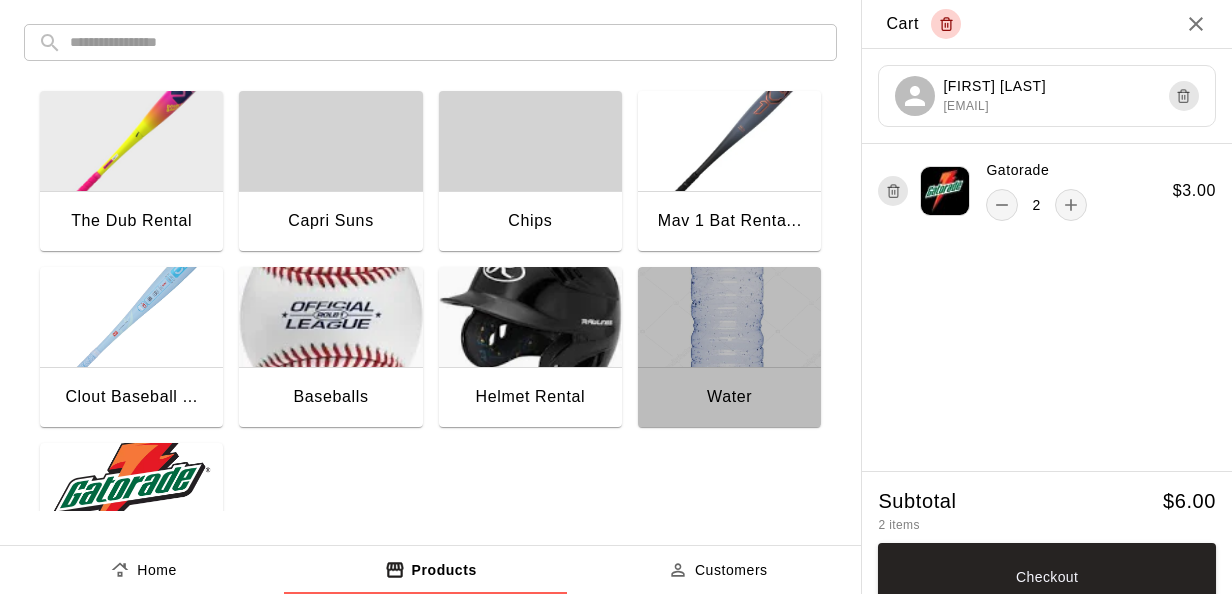 click at bounding box center (729, 317) 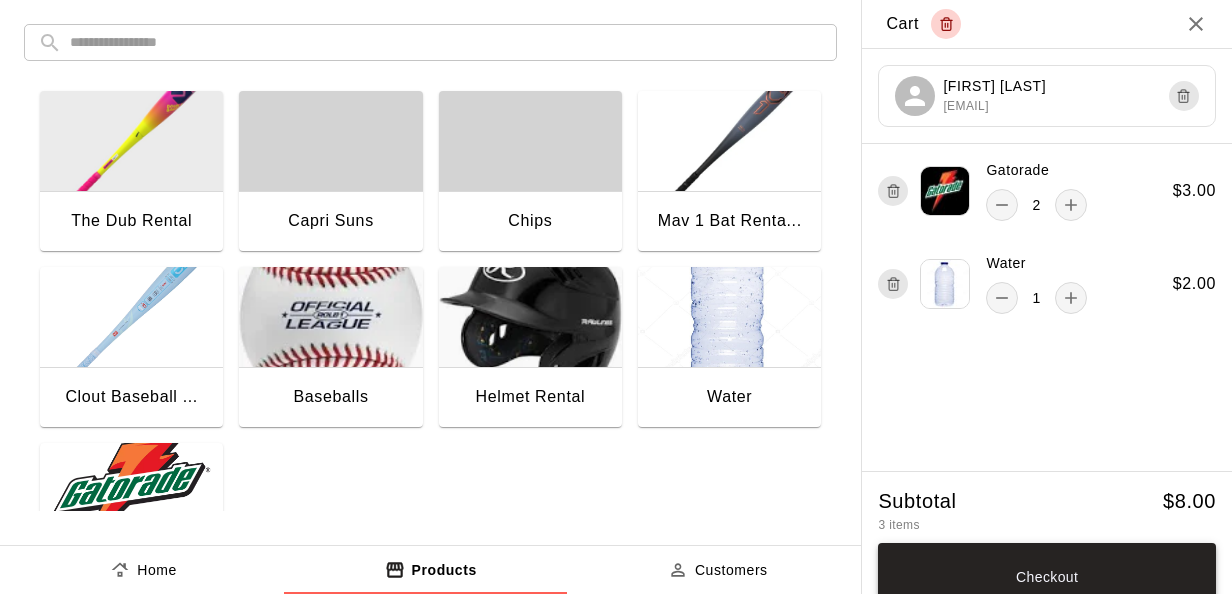 click on "Checkout" at bounding box center (1047, 577) 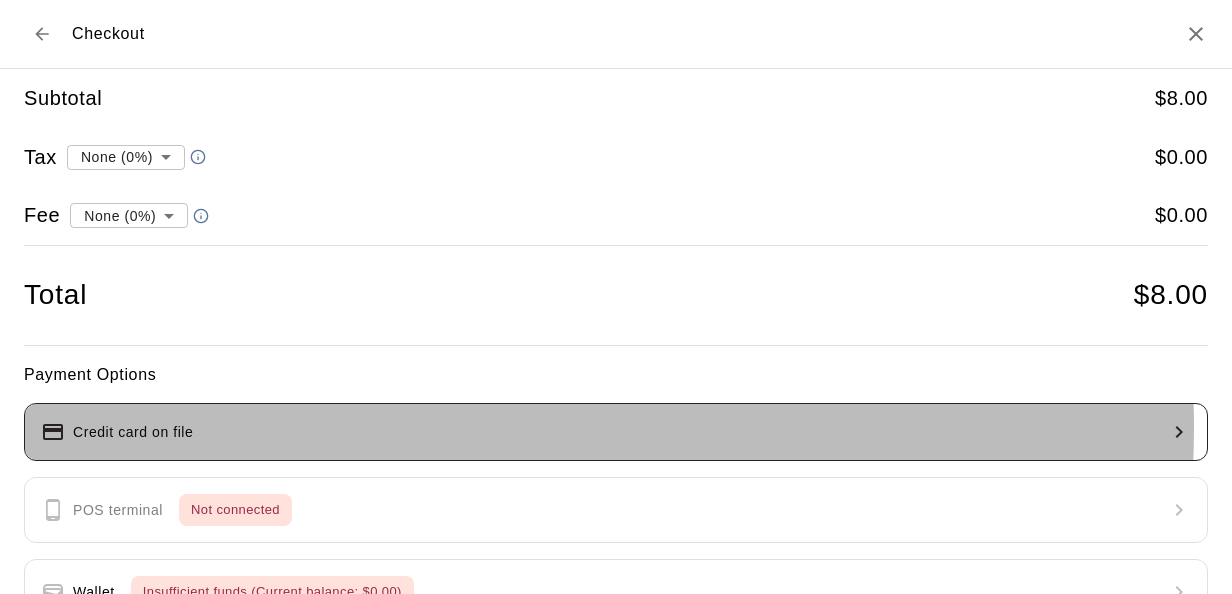 click on "Credit card on file" at bounding box center (616, 432) 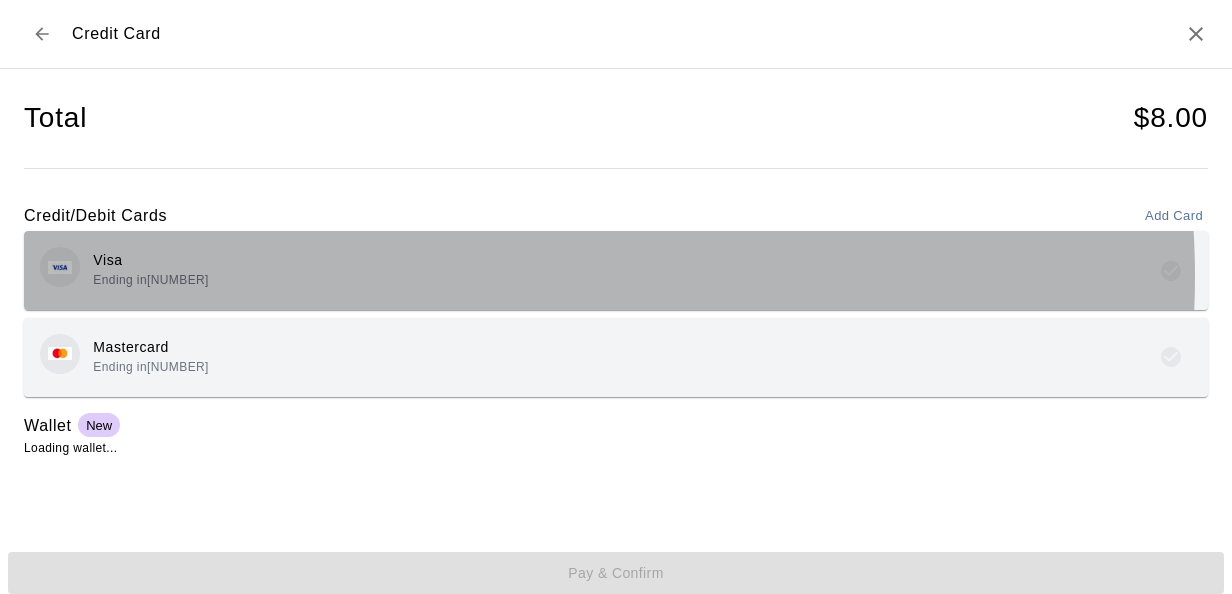 click on "Visa Ending in  [NUMBER]" at bounding box center [616, 270] 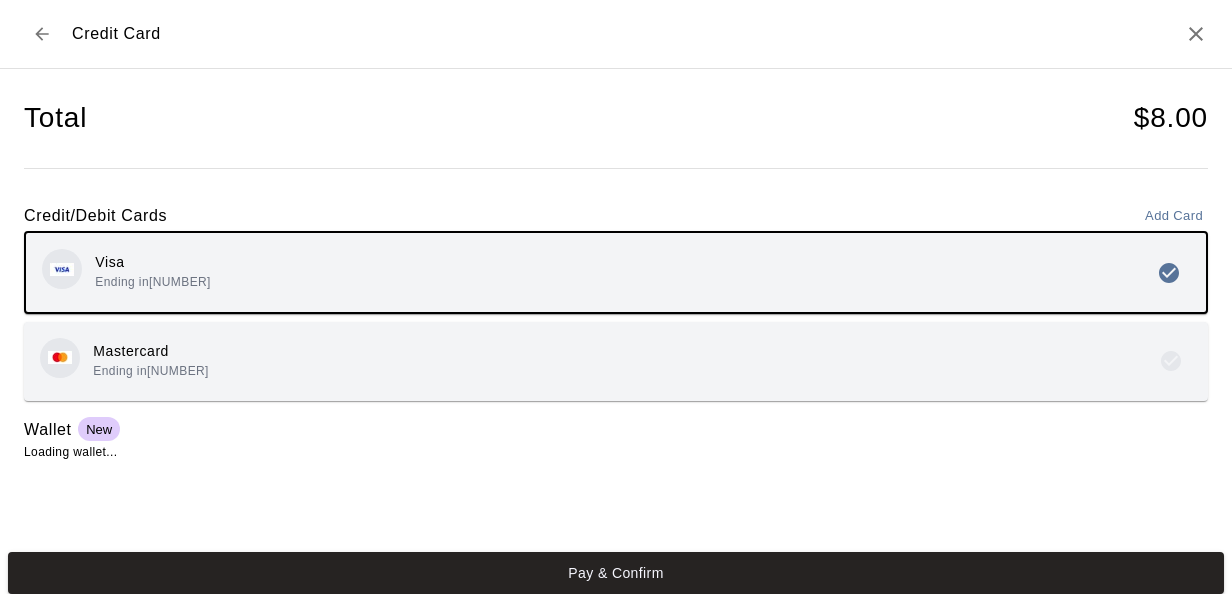 scroll, scrollTop: 7, scrollLeft: 0, axis: vertical 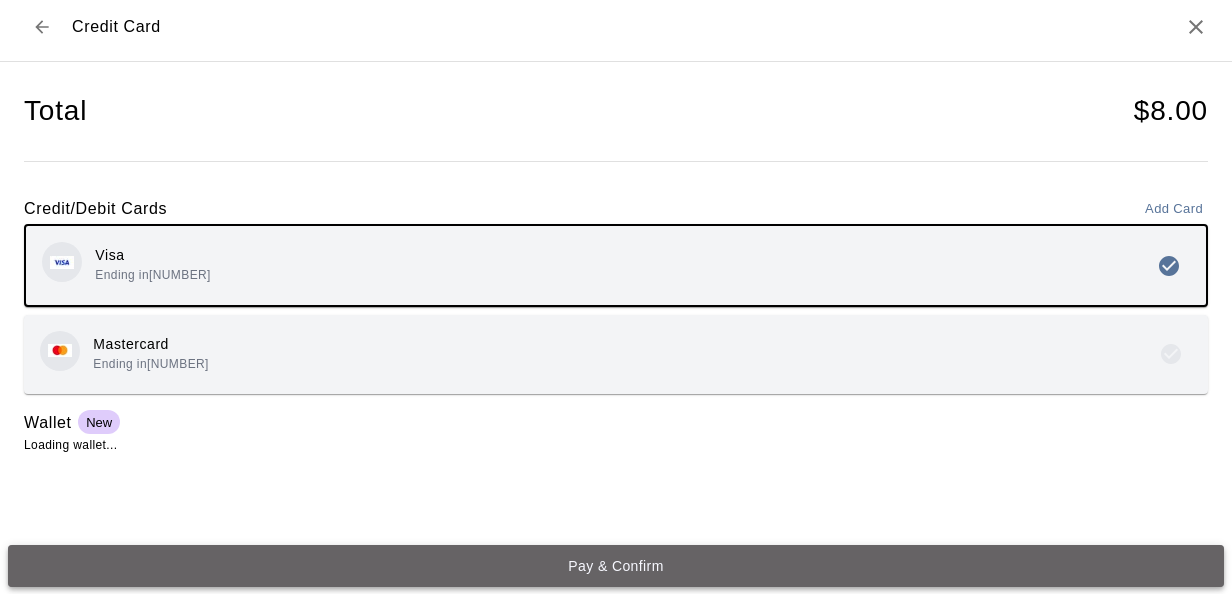 click on "Pay & Confirm" at bounding box center (616, 566) 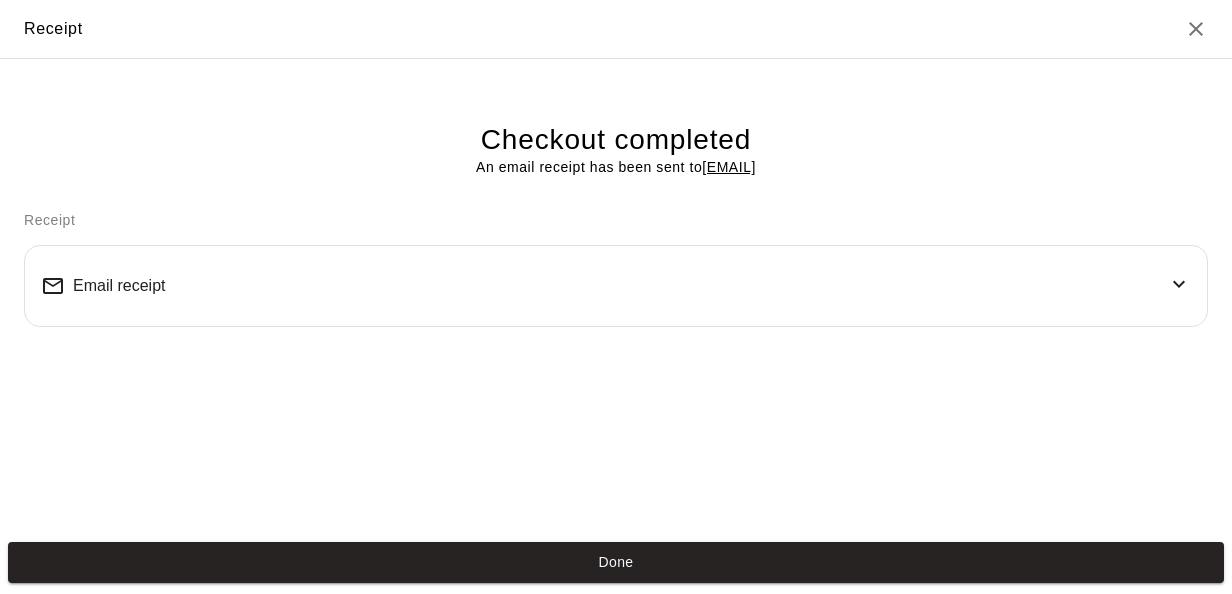click on "Done" at bounding box center (616, 563) 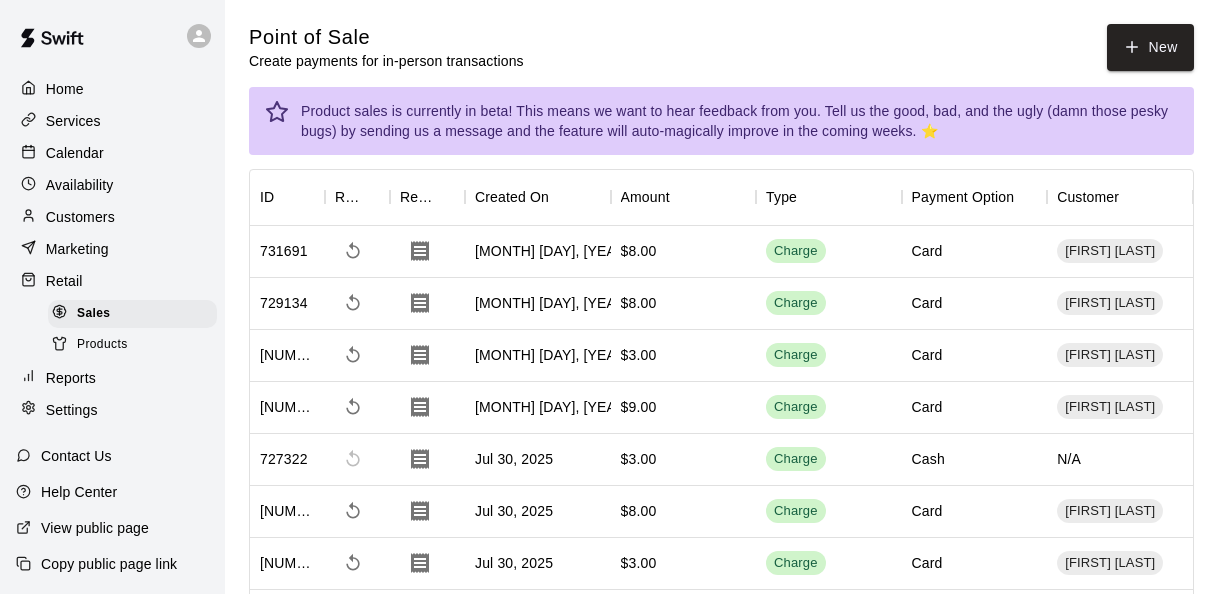 click on "Checkout completed An email receipt has been sent to [EMAIL]" at bounding box center [616, 167] 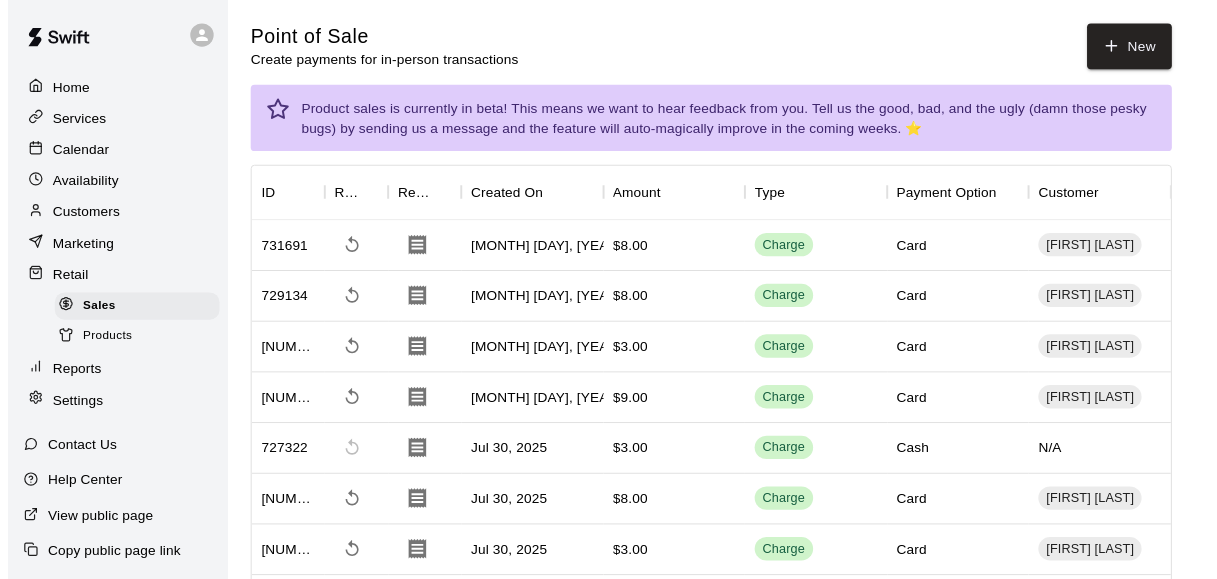 scroll, scrollTop: 0, scrollLeft: 0, axis: both 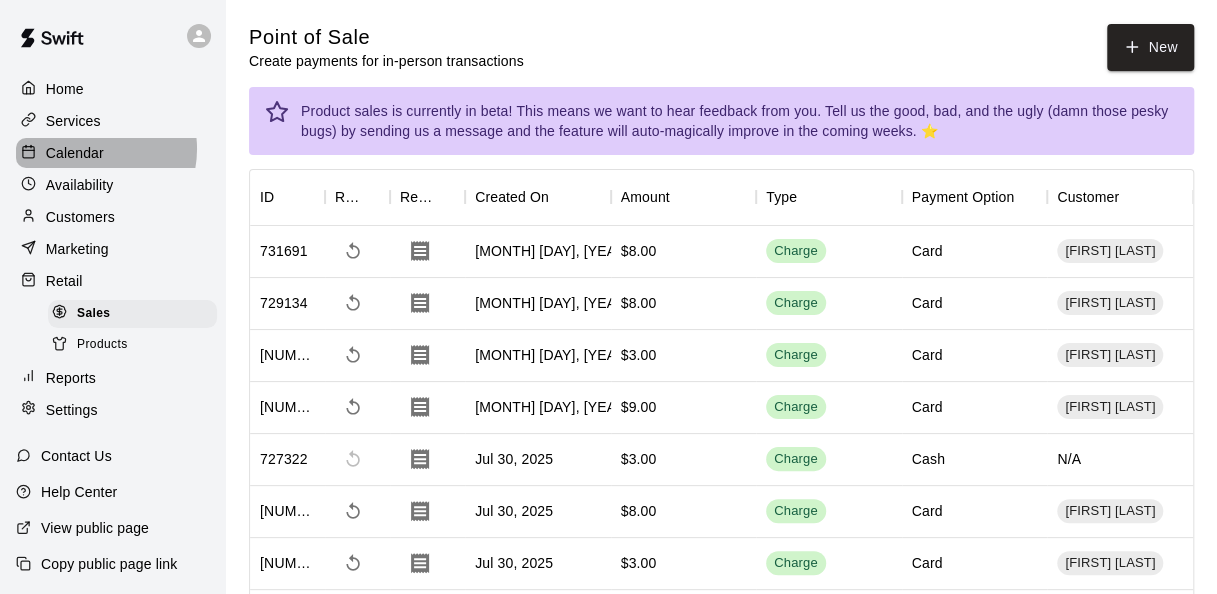click on "Calendar" at bounding box center (75, 153) 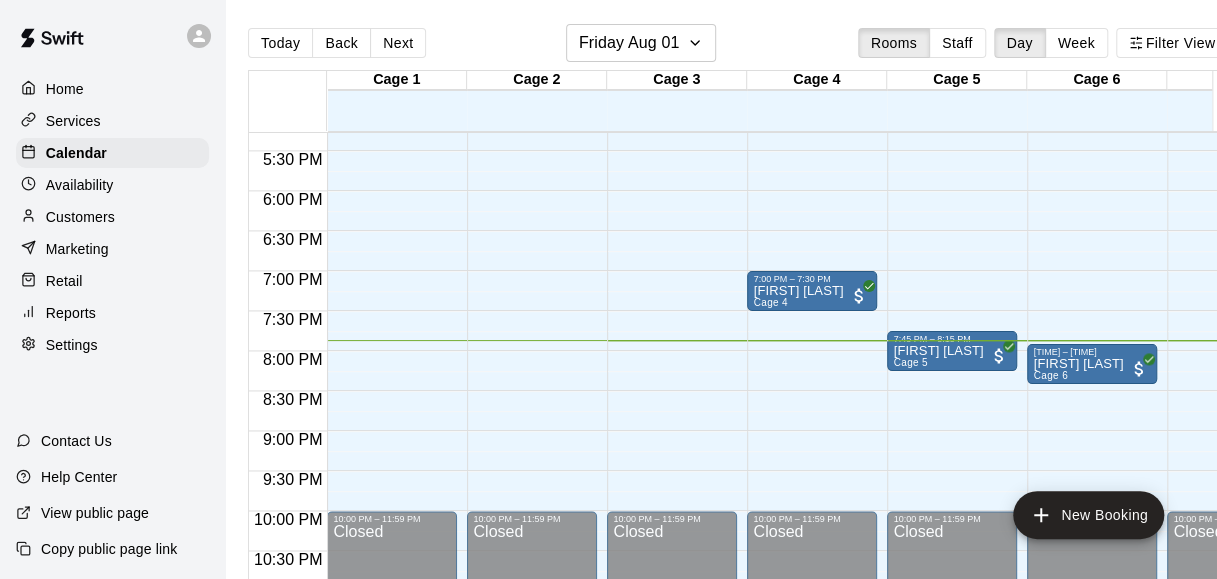 scroll, scrollTop: 1382, scrollLeft: 80, axis: both 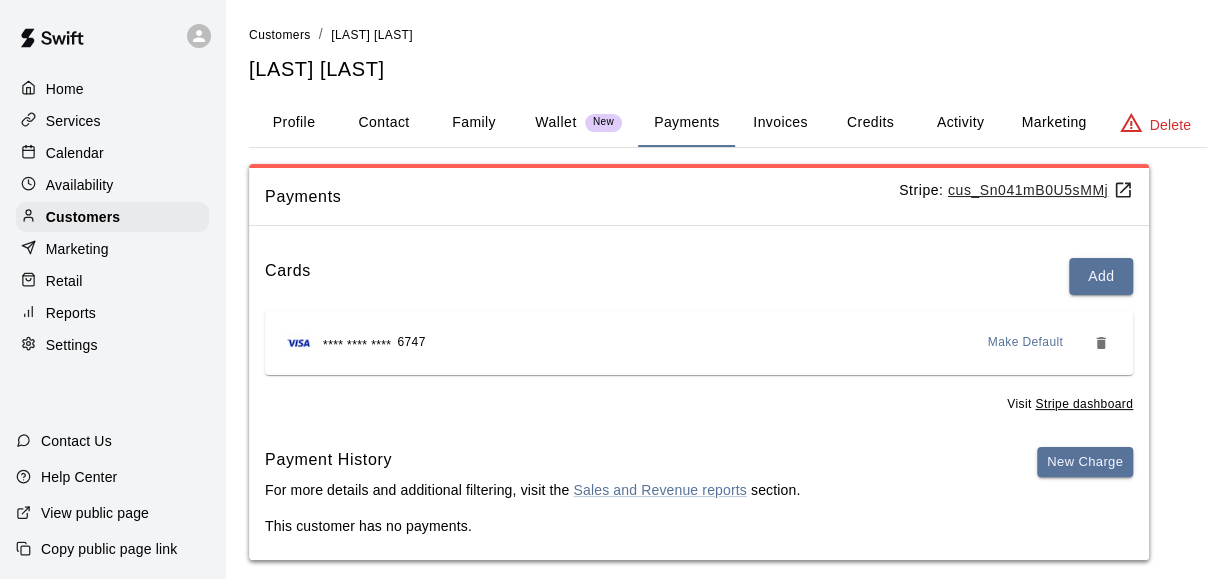 click on "Calendar" at bounding box center [75, 153] 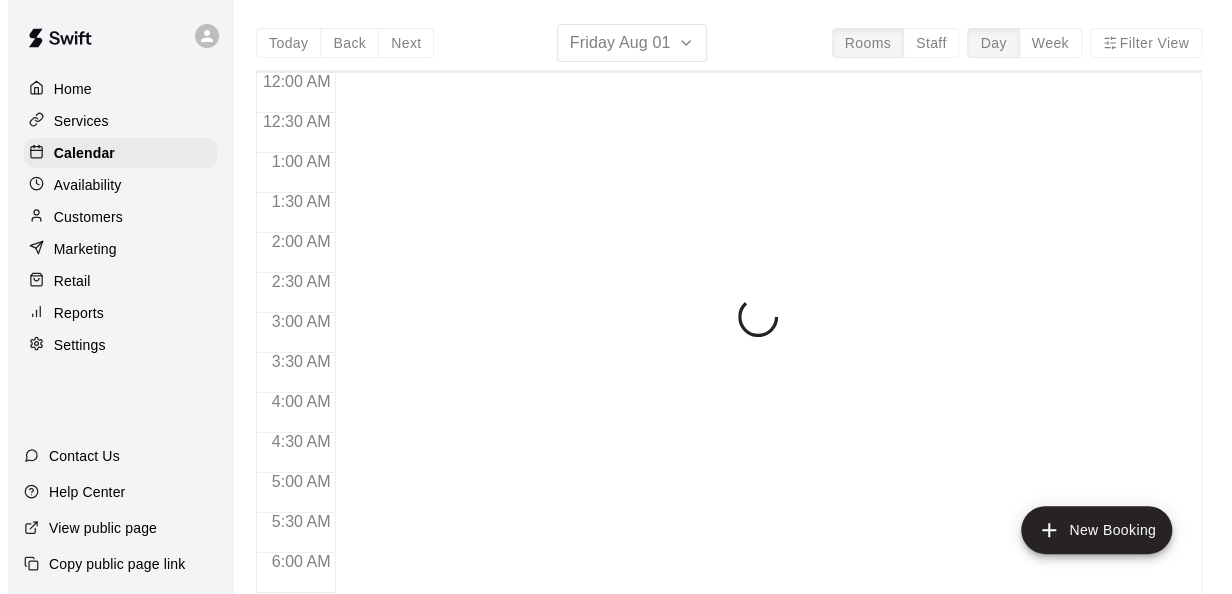 scroll, scrollTop: 1376, scrollLeft: 0, axis: vertical 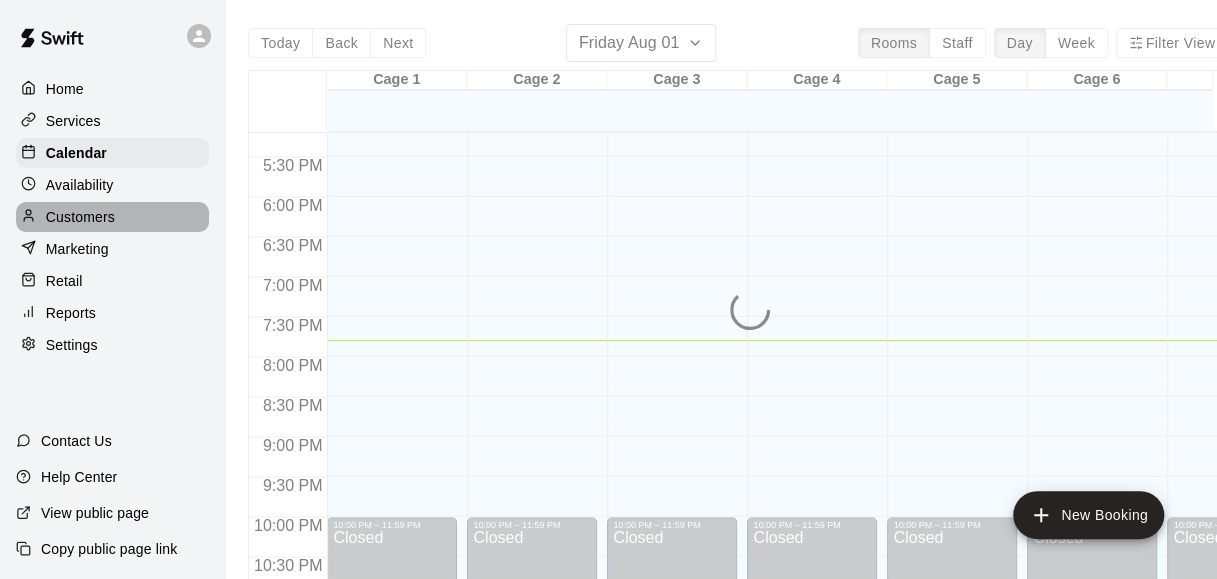 click on "Customers" at bounding box center (80, 217) 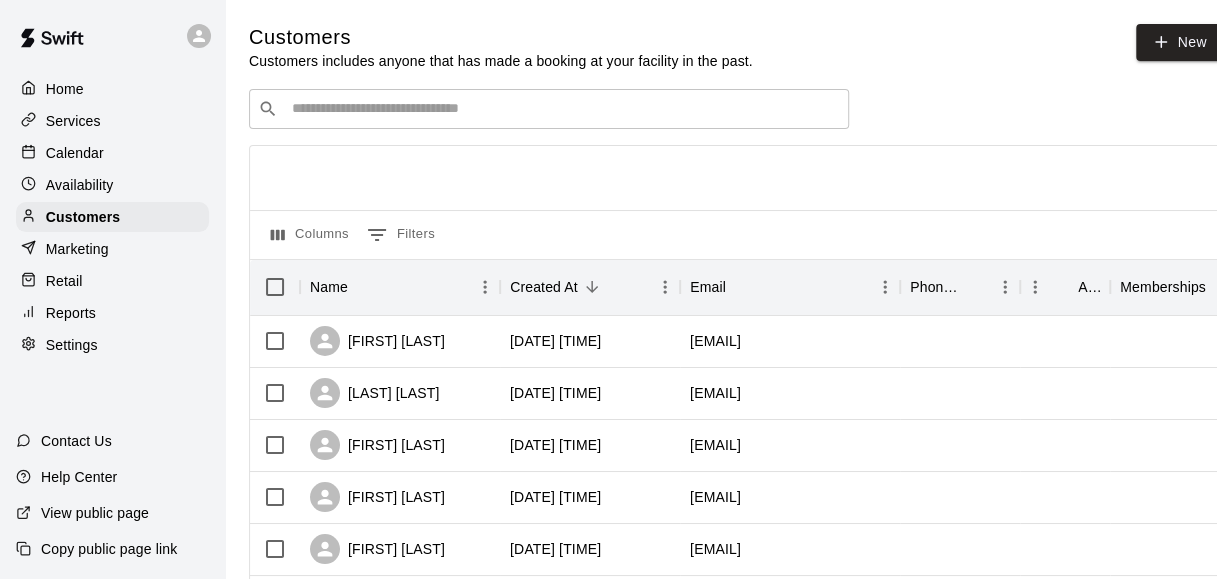 click at bounding box center [563, 109] 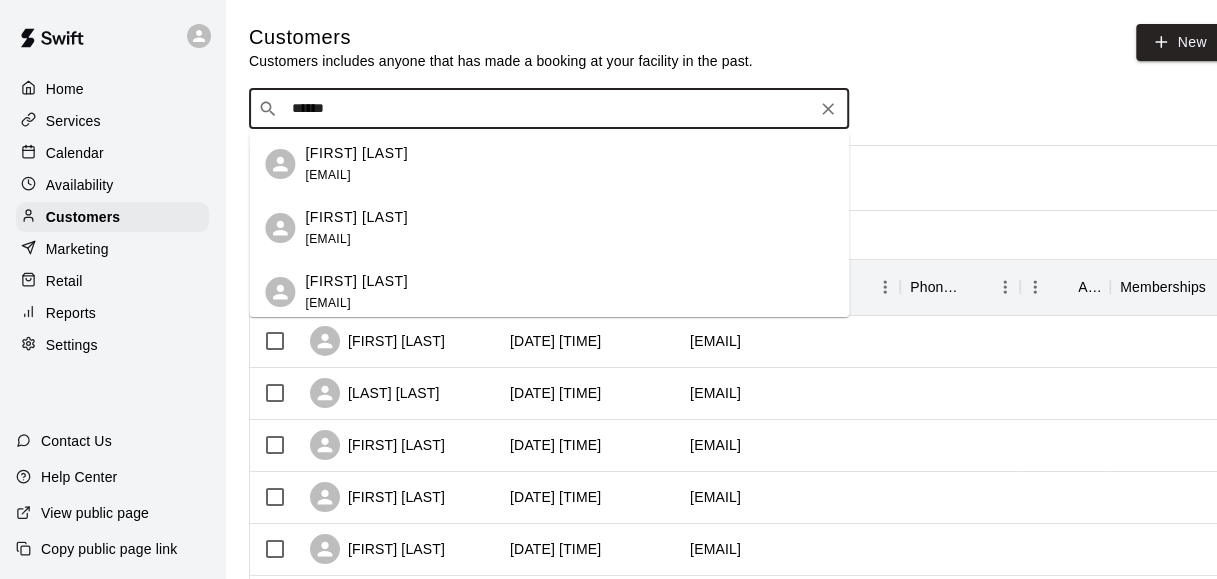 type on "*******" 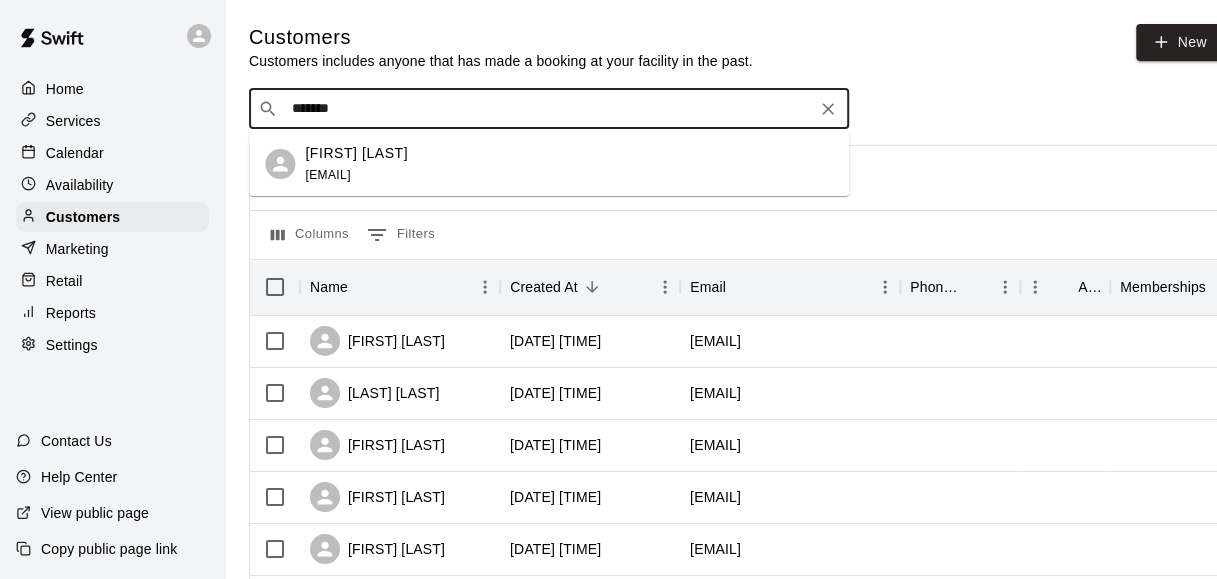 click on "[FIRST] [LAST] [EMAIL]" at bounding box center [569, 164] 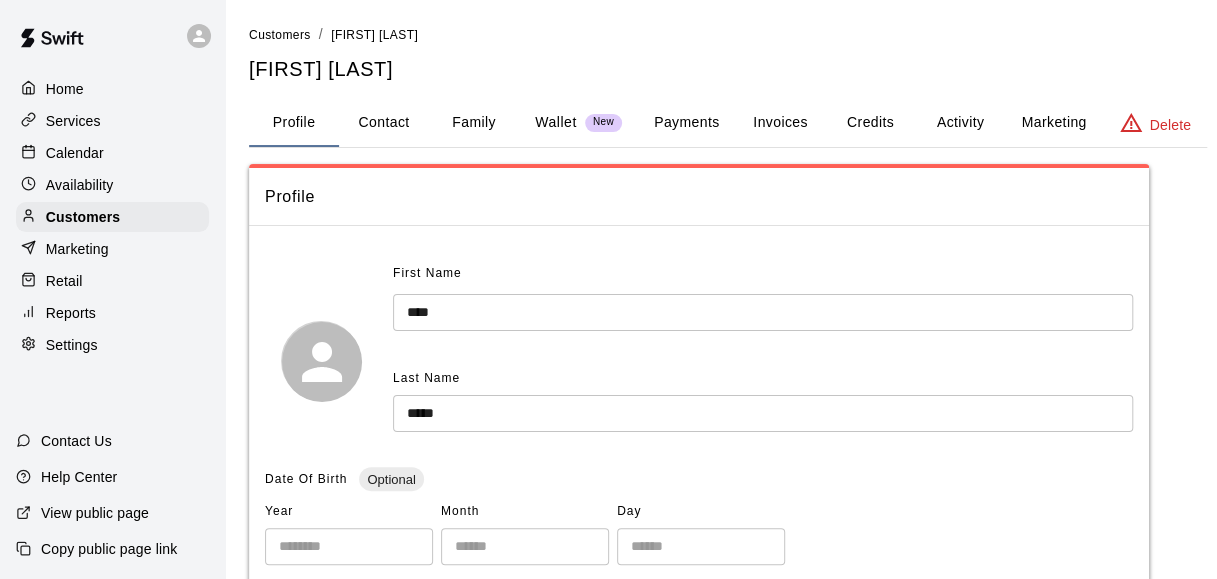 click on "Payments" at bounding box center (686, 123) 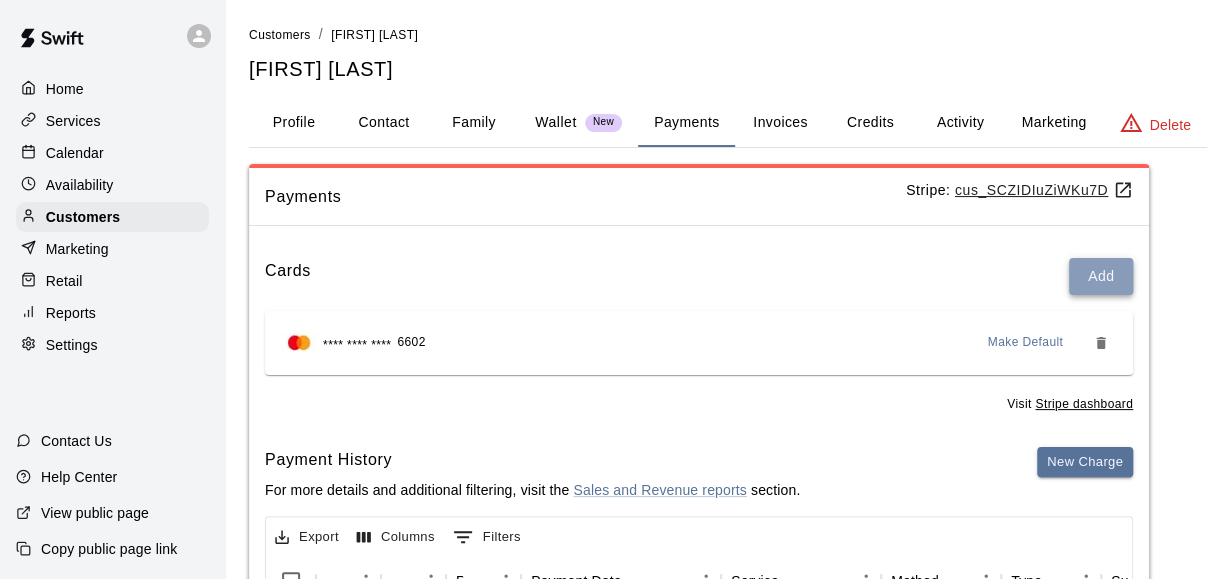click on "Add" at bounding box center (1101, 276) 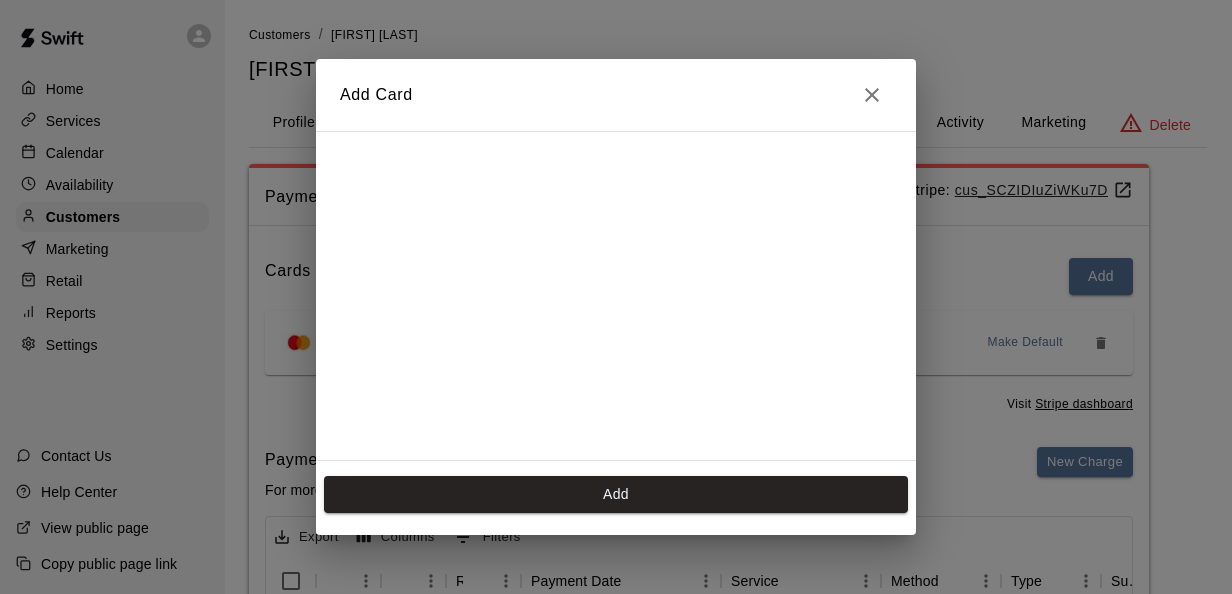 scroll, scrollTop: 277, scrollLeft: 0, axis: vertical 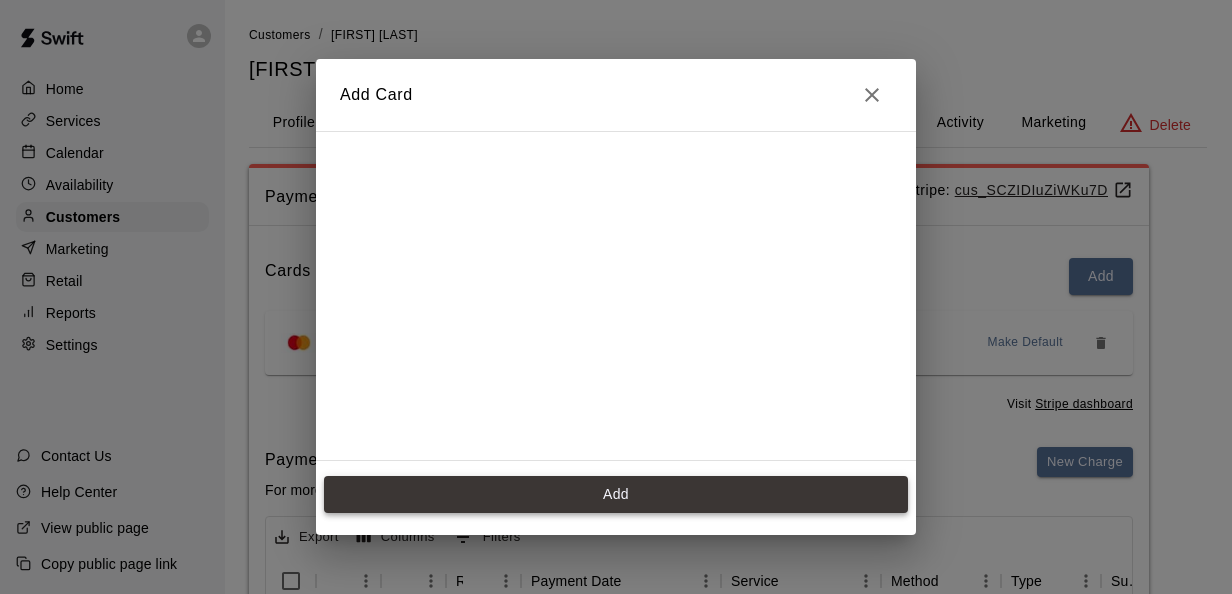 click on "Add" at bounding box center (616, 494) 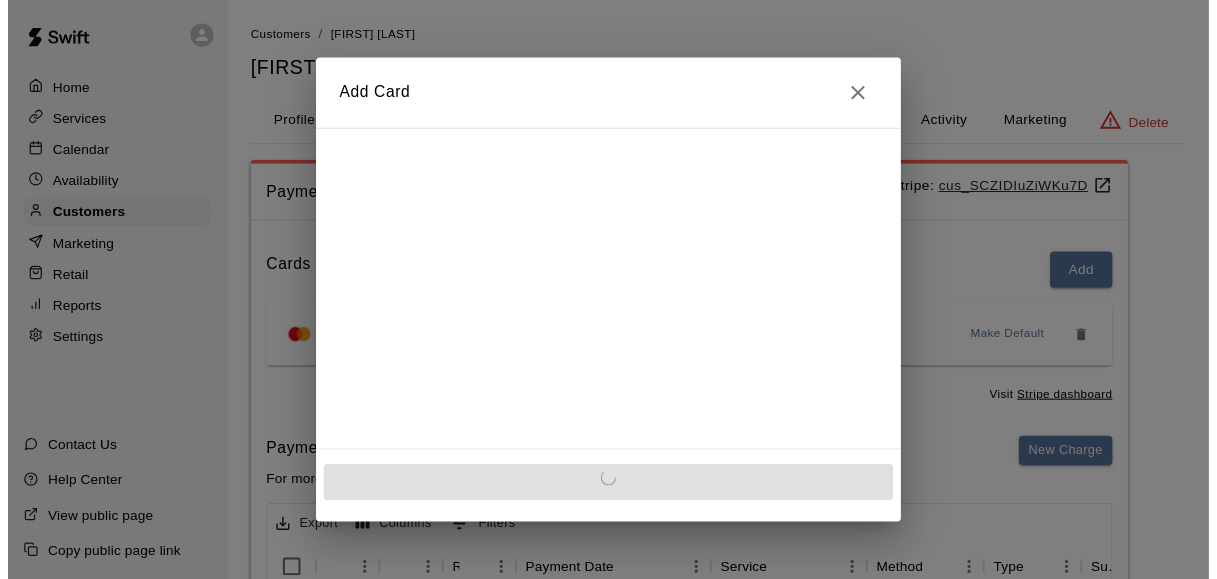 scroll, scrollTop: 0, scrollLeft: 0, axis: both 